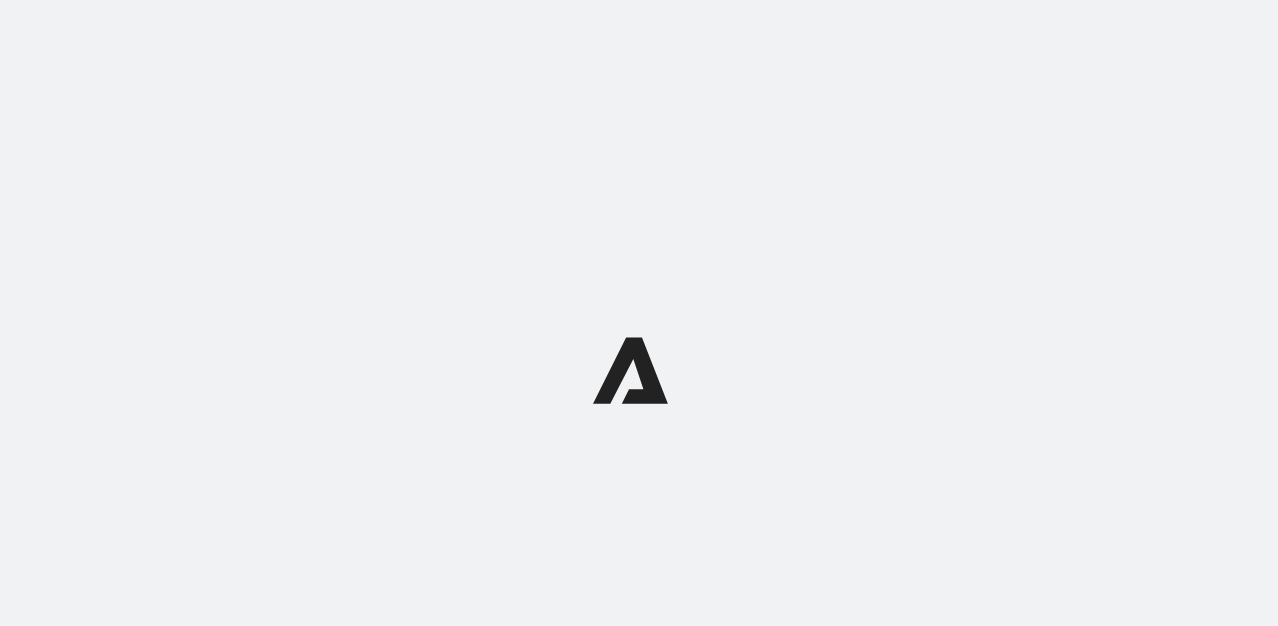 scroll, scrollTop: 0, scrollLeft: 0, axis: both 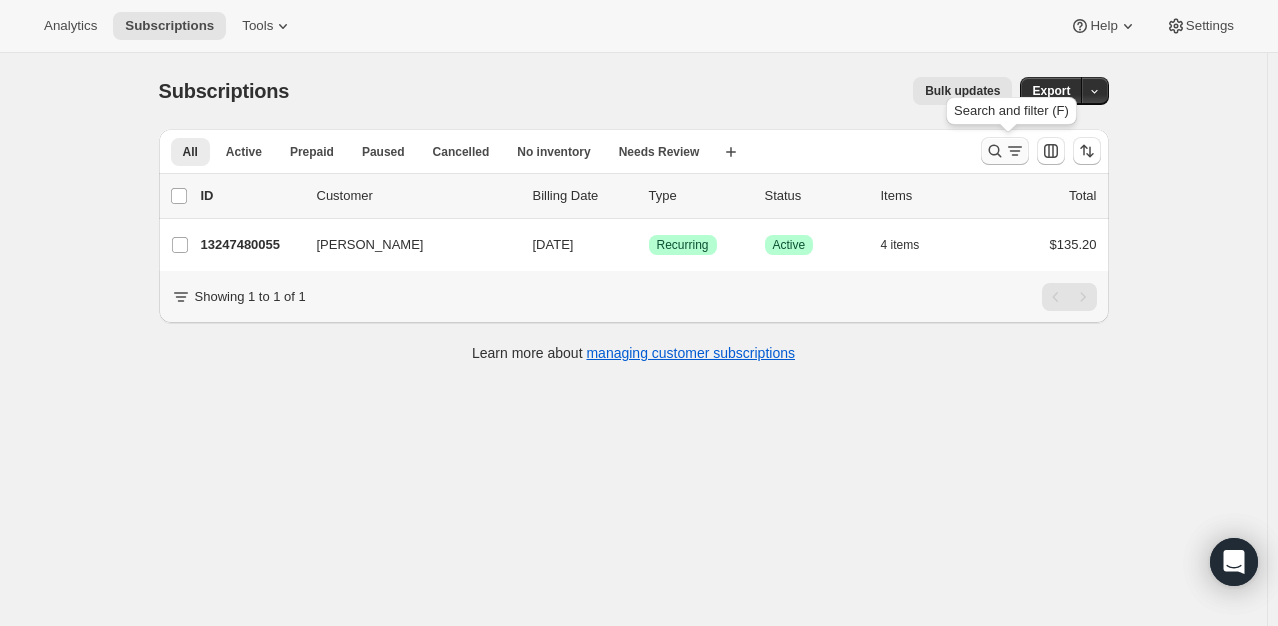 click 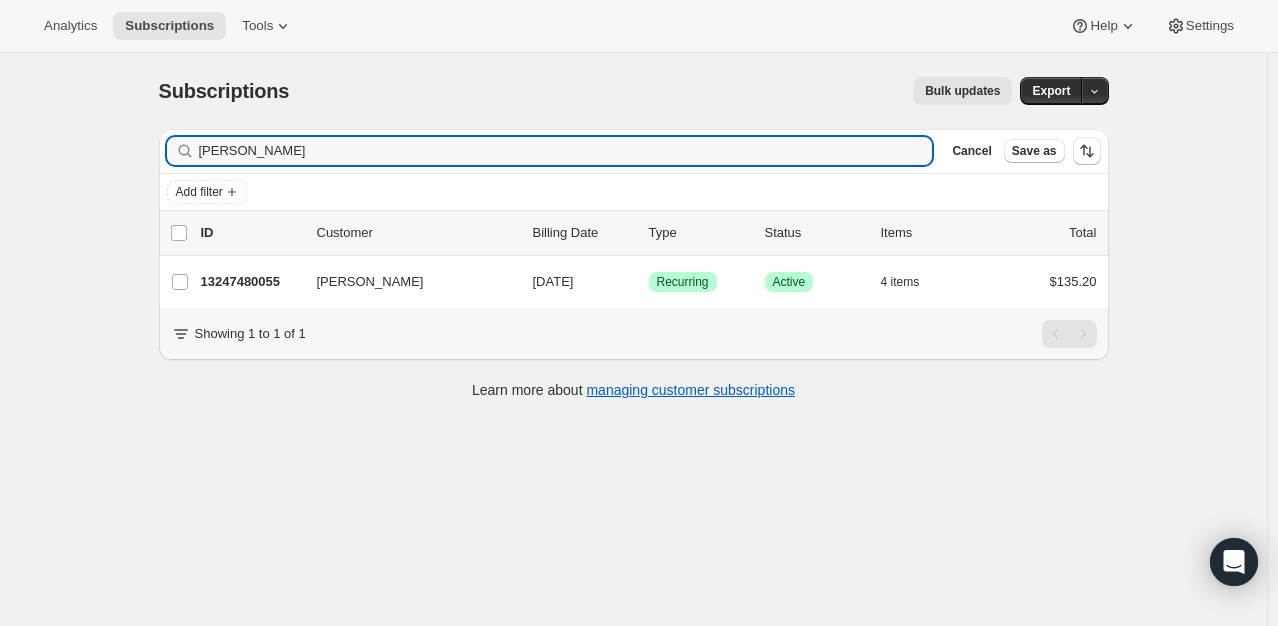 drag, startPoint x: 309, startPoint y: 143, endPoint x: -244, endPoint y: 66, distance: 558.335 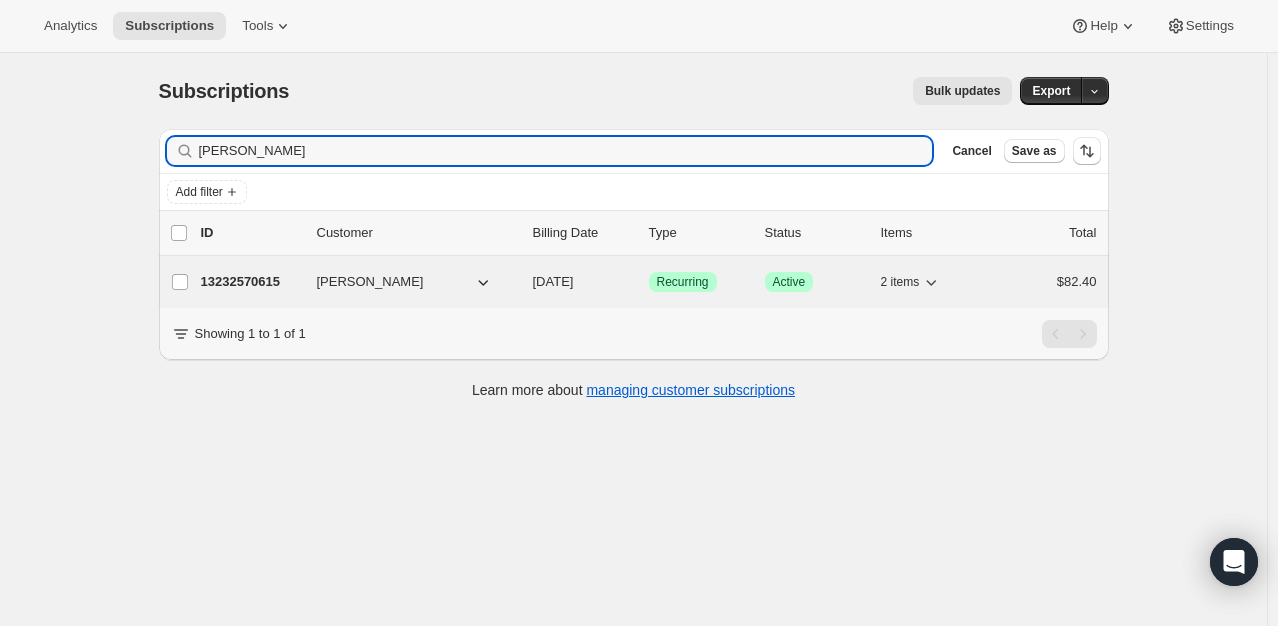 type on "[PERSON_NAME]" 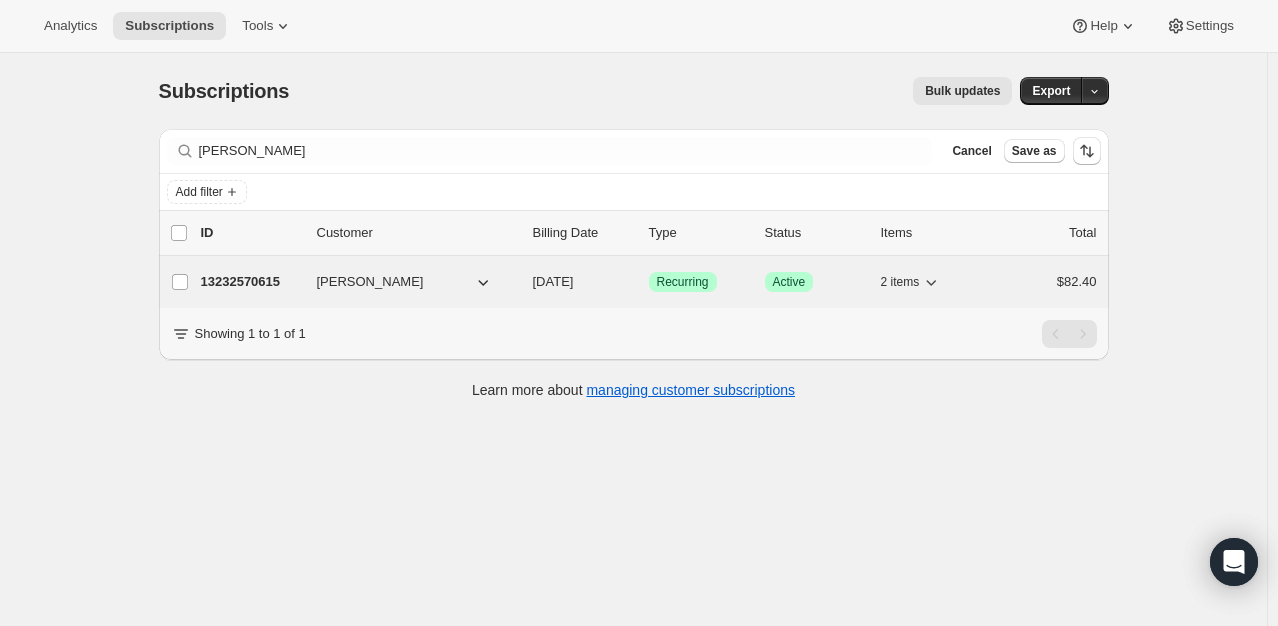 click on "13232570615" at bounding box center [251, 282] 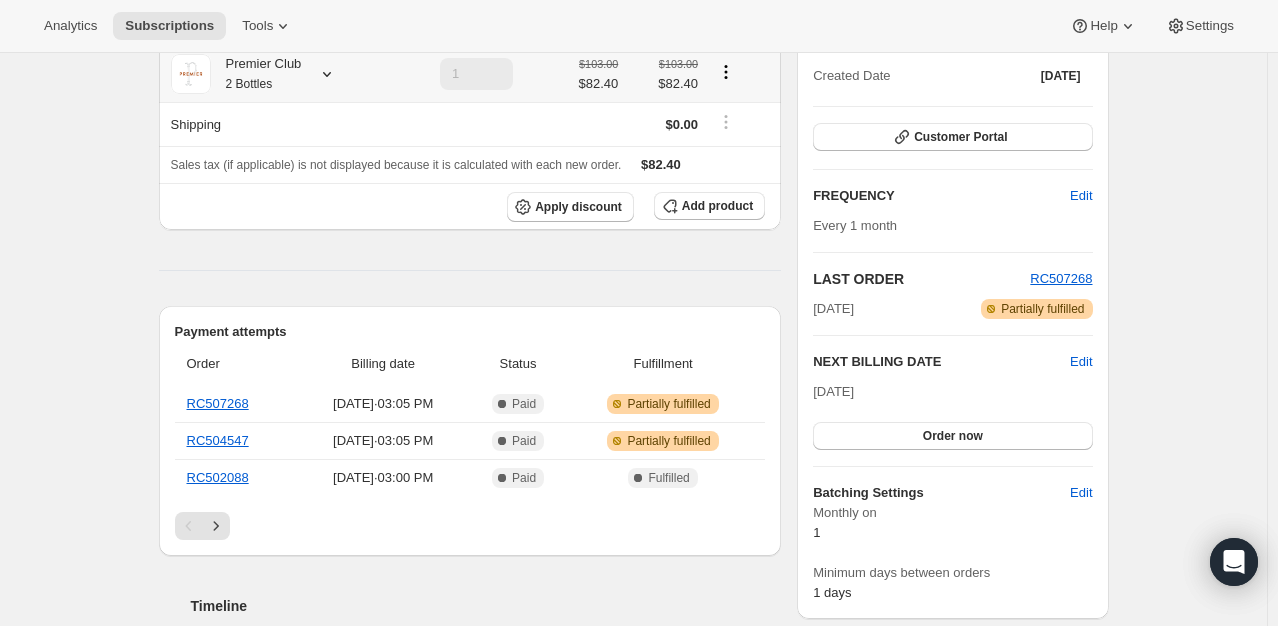 scroll, scrollTop: 232, scrollLeft: 0, axis: vertical 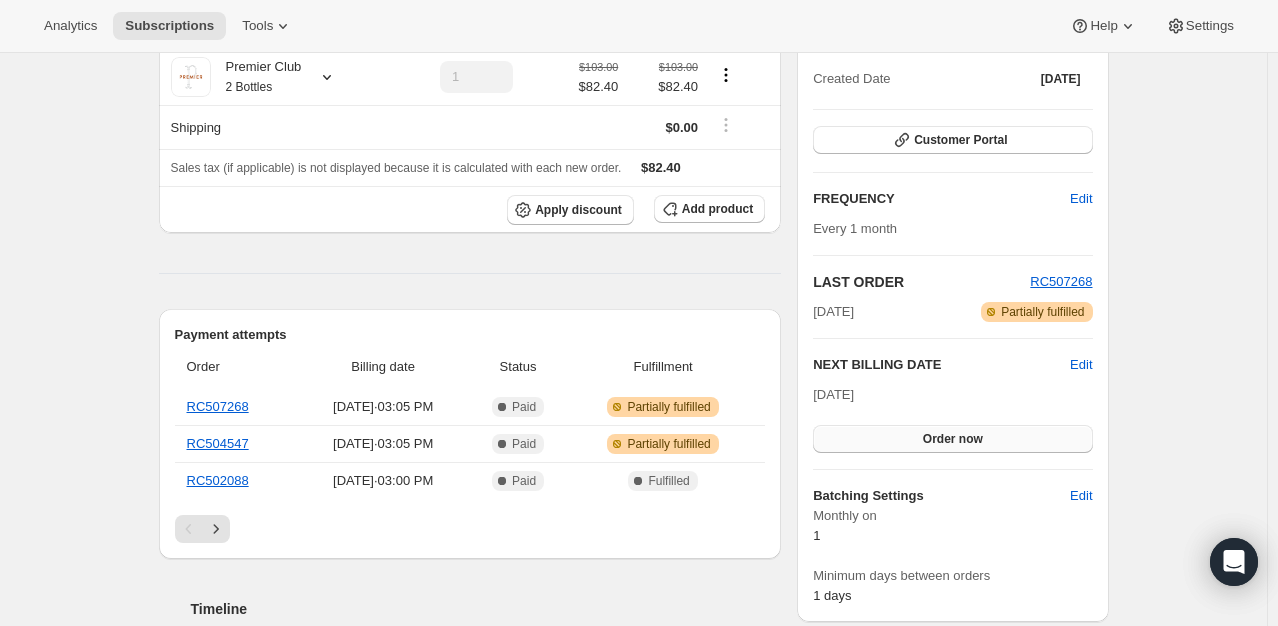 click on "Order now" at bounding box center [953, 439] 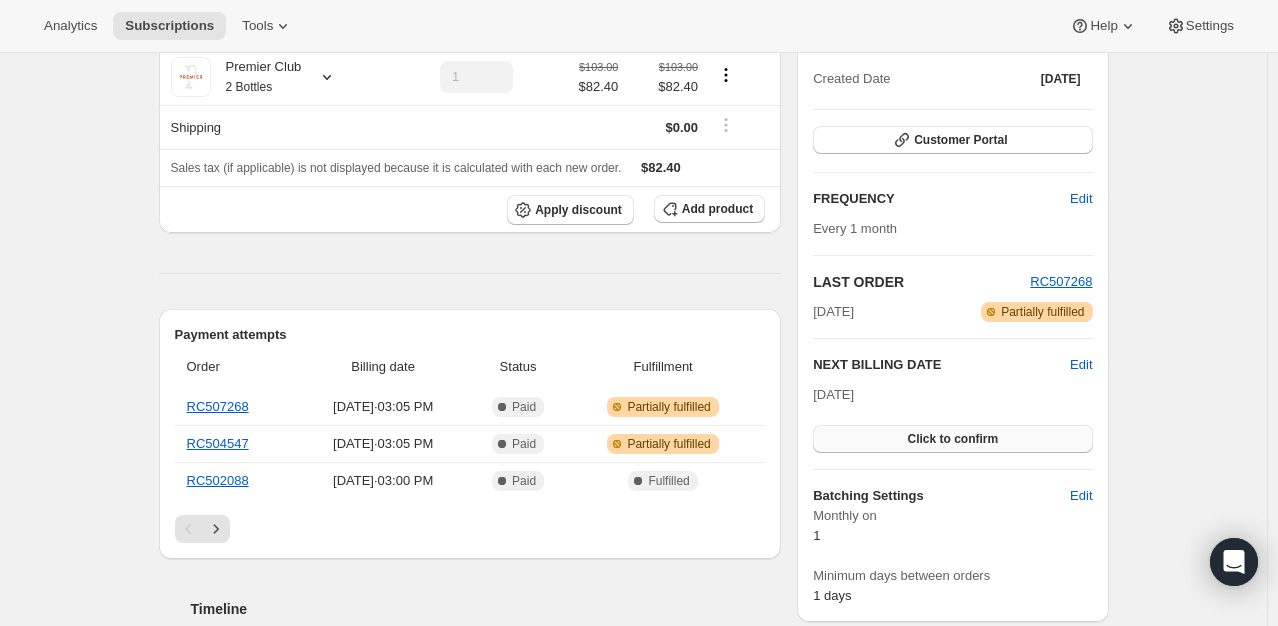 click on "Click to confirm" at bounding box center [952, 439] 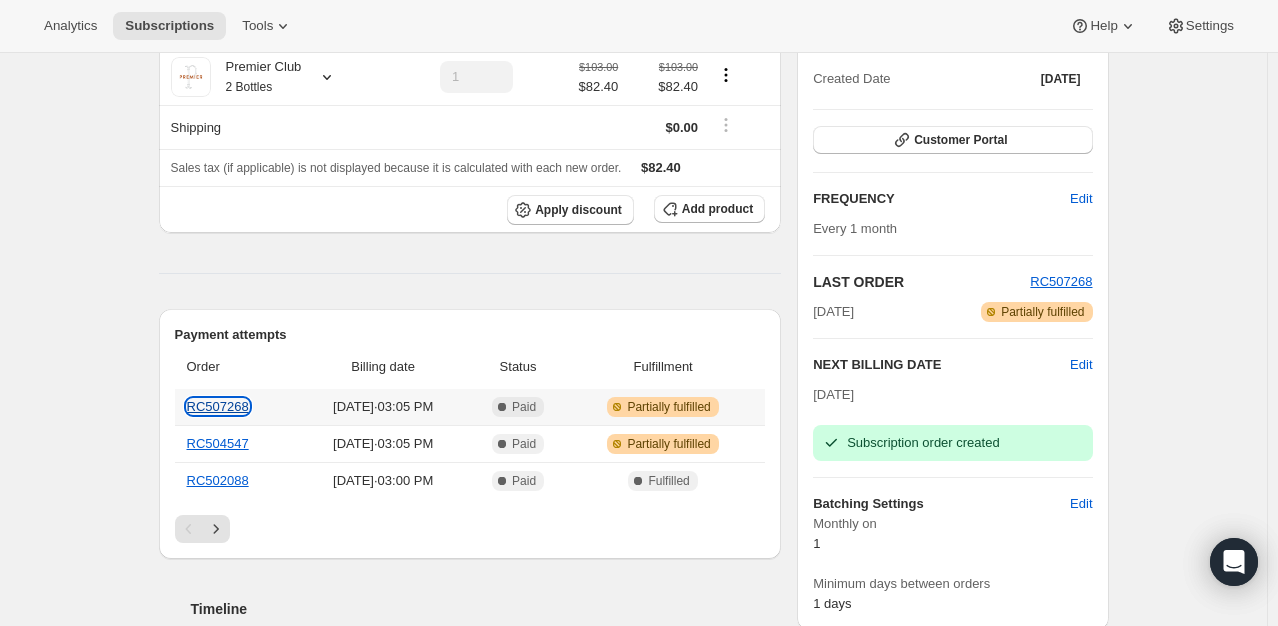 click on "RC507268" at bounding box center [218, 406] 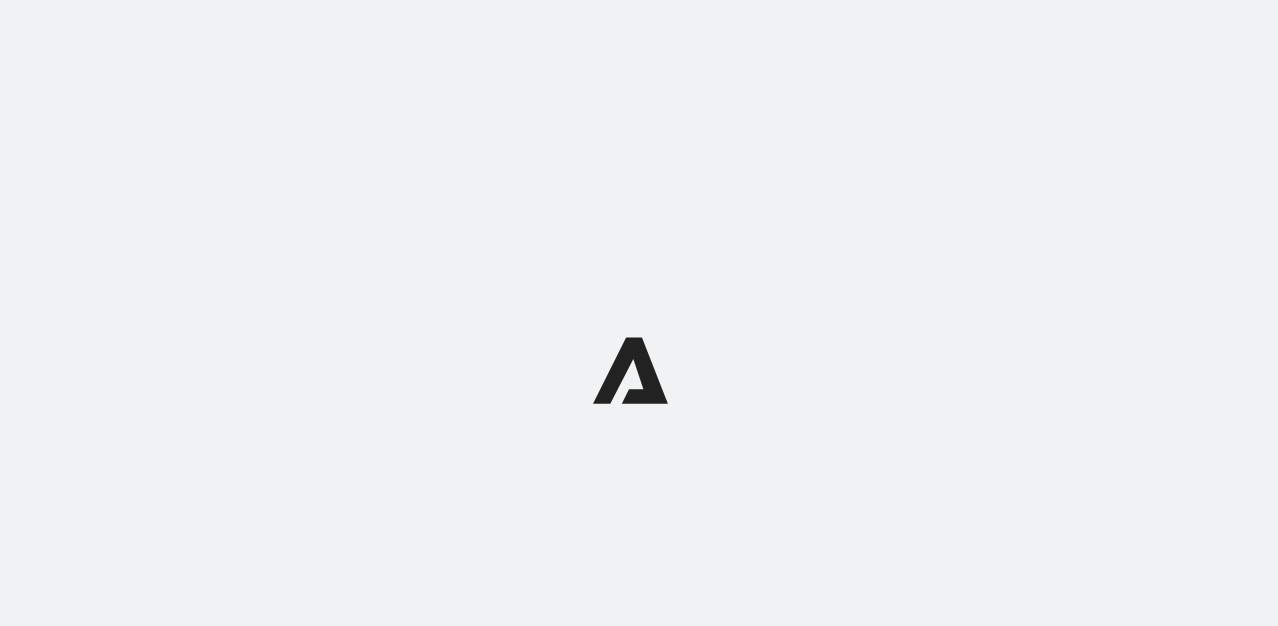 scroll, scrollTop: 0, scrollLeft: 0, axis: both 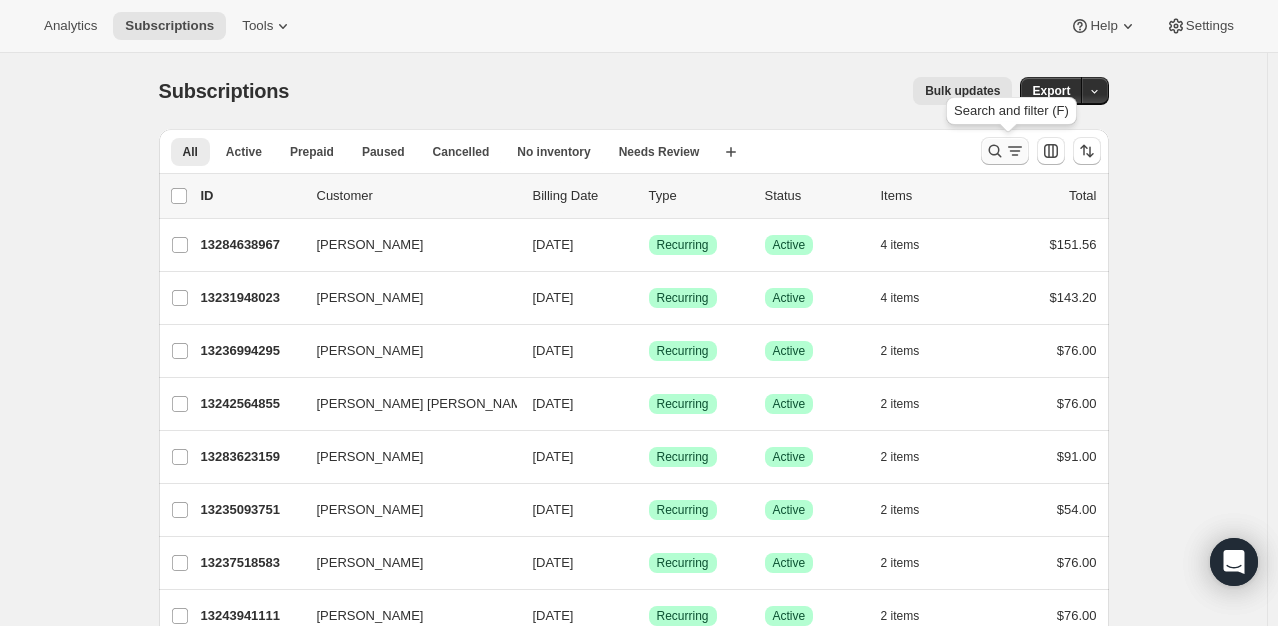 click 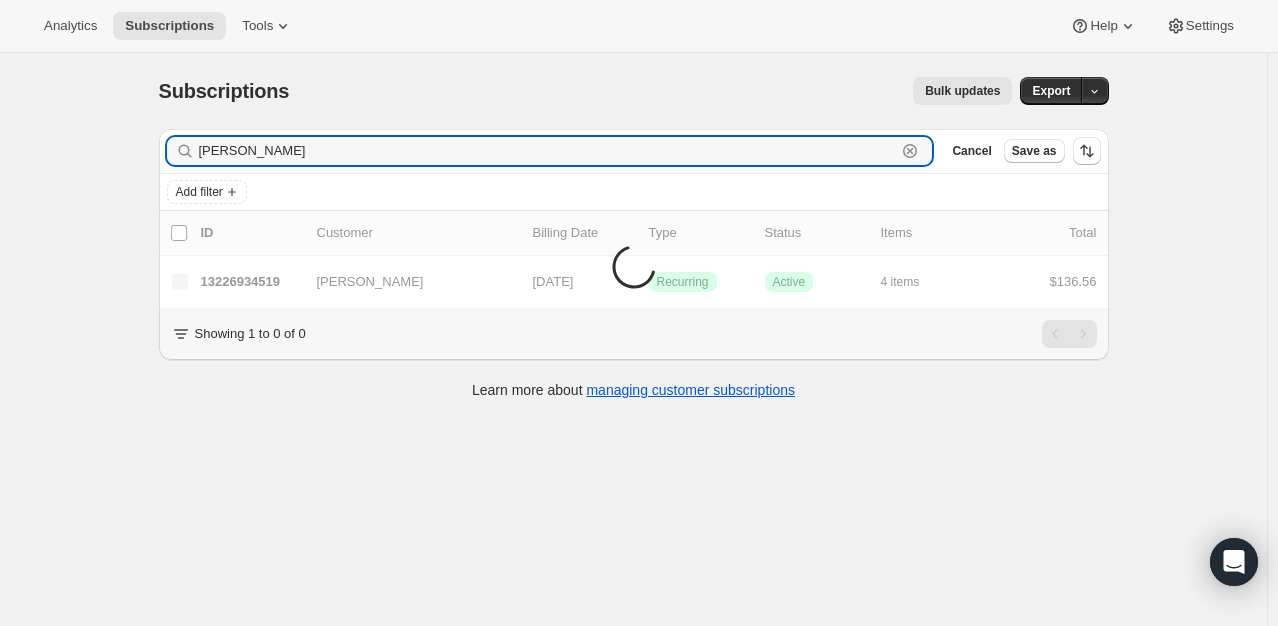type on "ellis s" 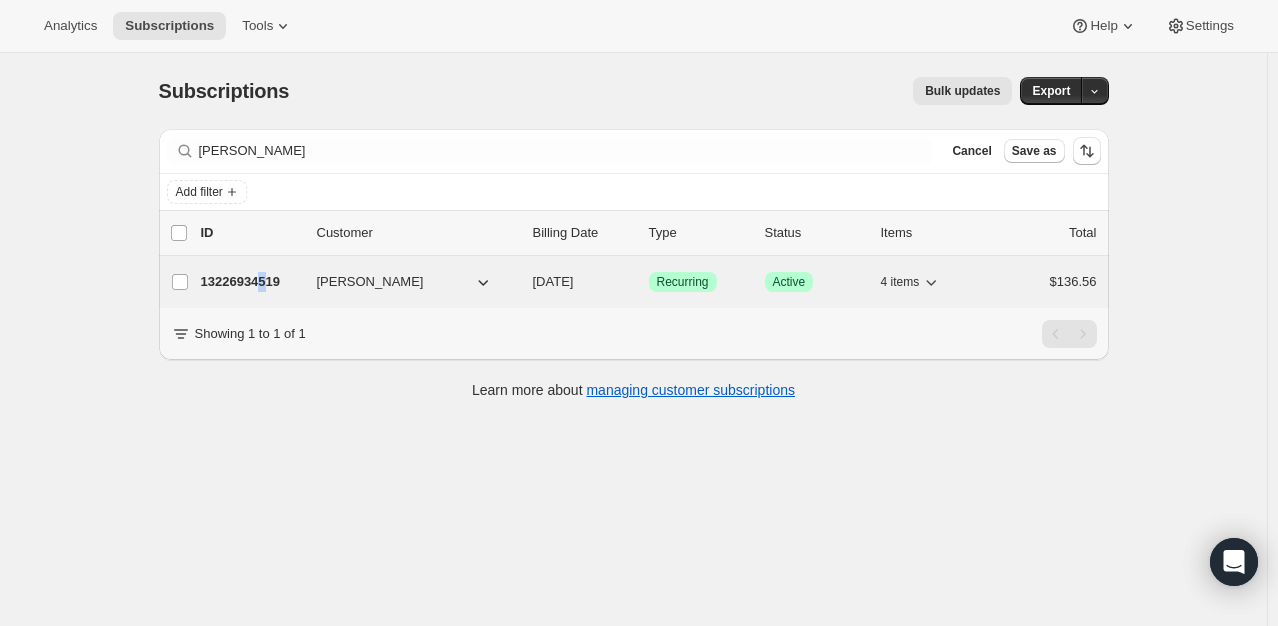 drag, startPoint x: 988, startPoint y: 146, endPoint x: 269, endPoint y: 282, distance: 731.74927 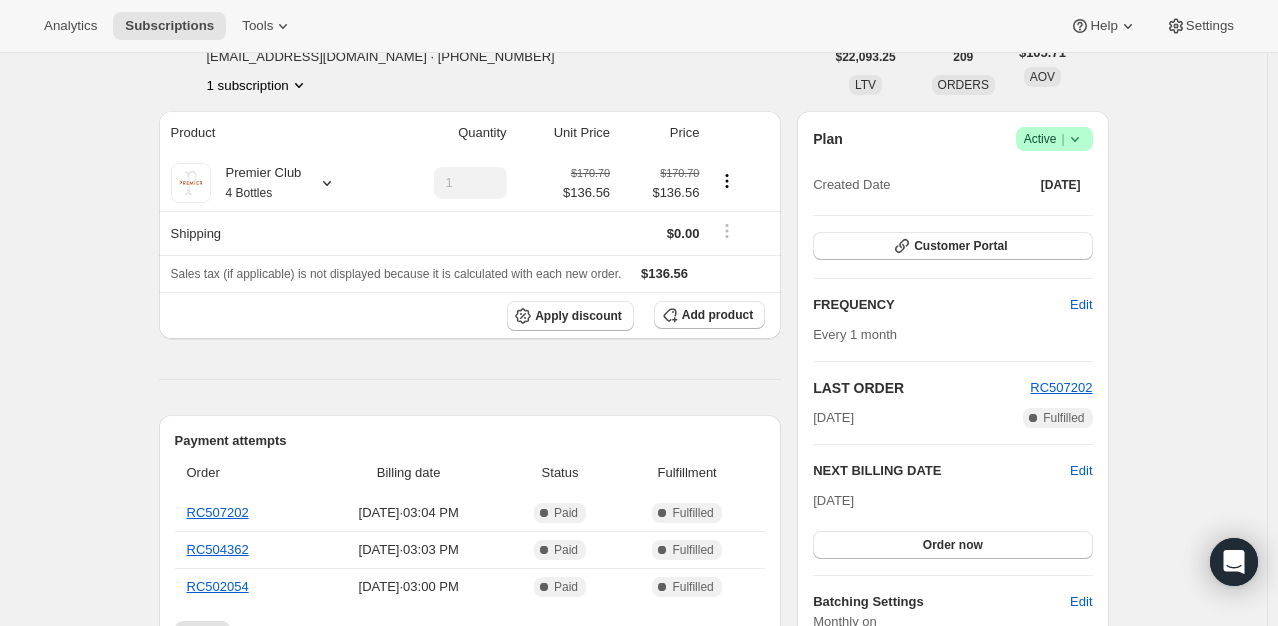 scroll, scrollTop: 124, scrollLeft: 0, axis: vertical 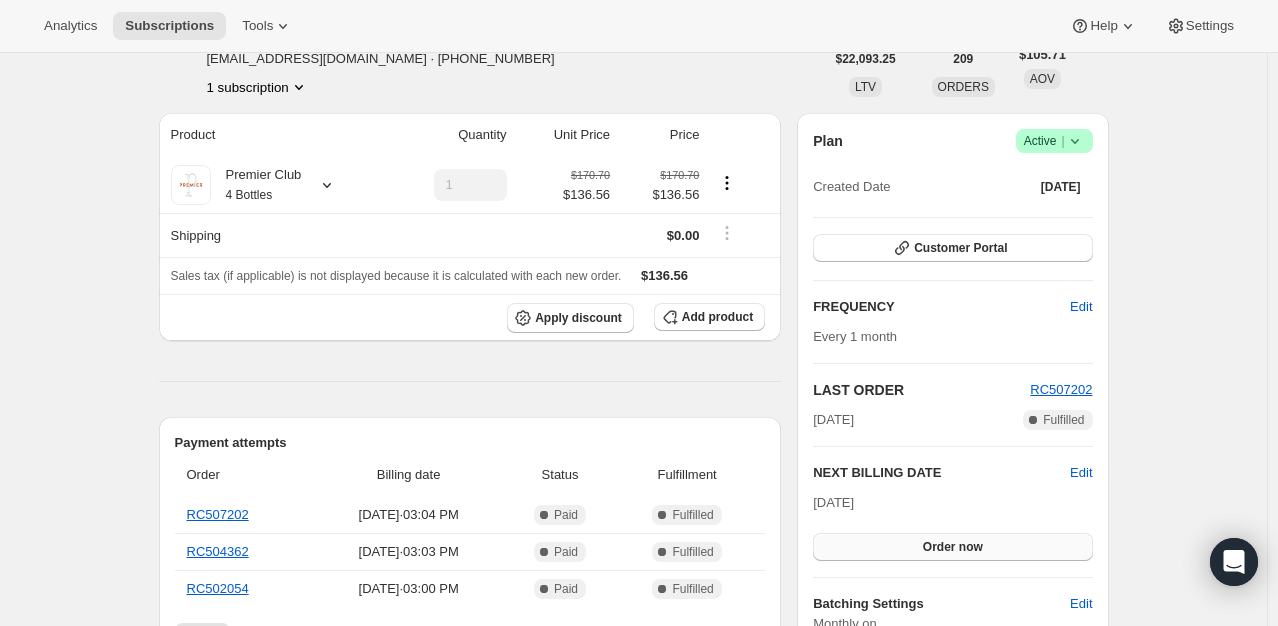 click on "Order now" at bounding box center [953, 547] 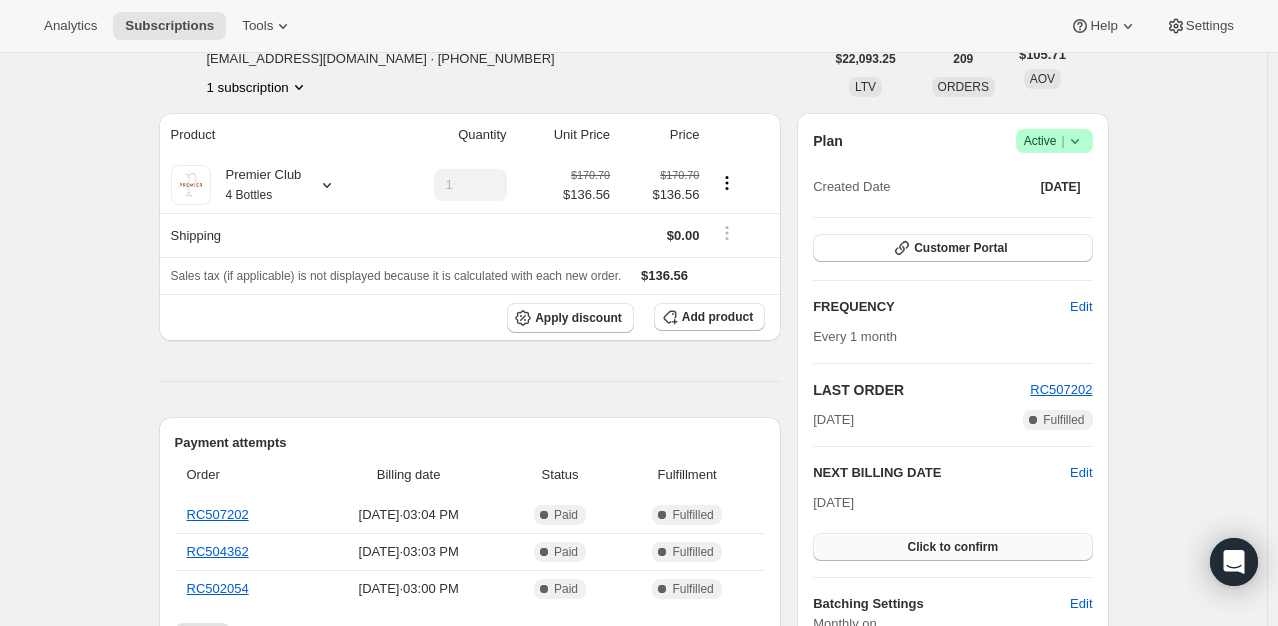 click on "Click to confirm" at bounding box center [952, 547] 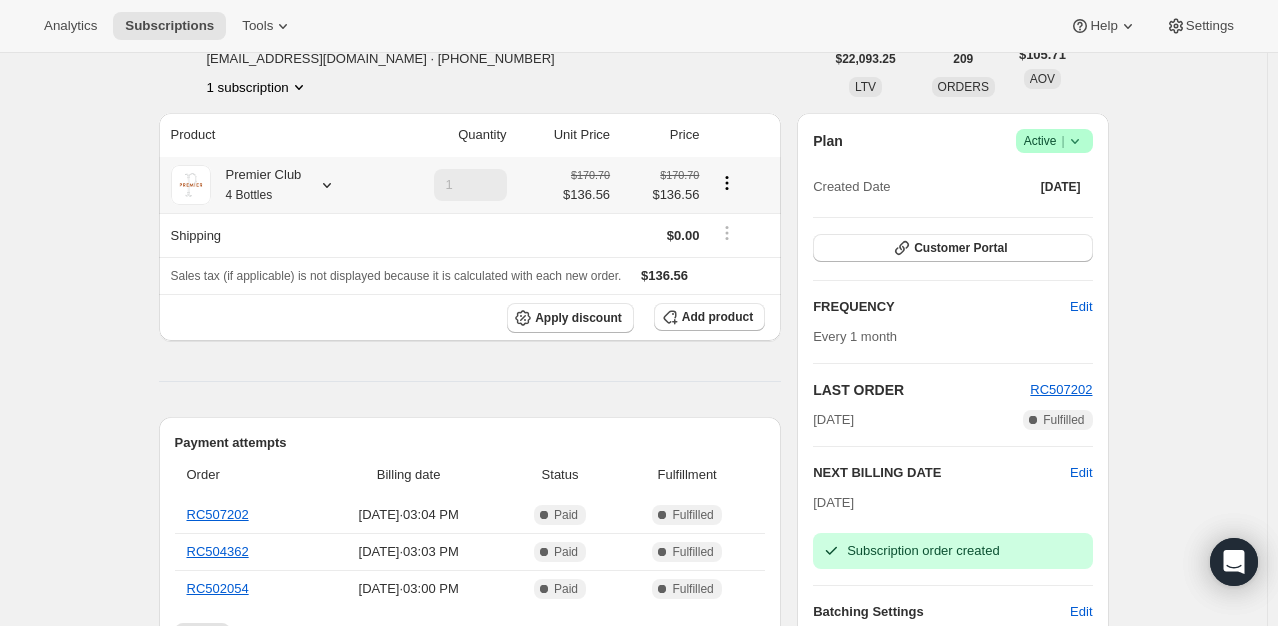 click 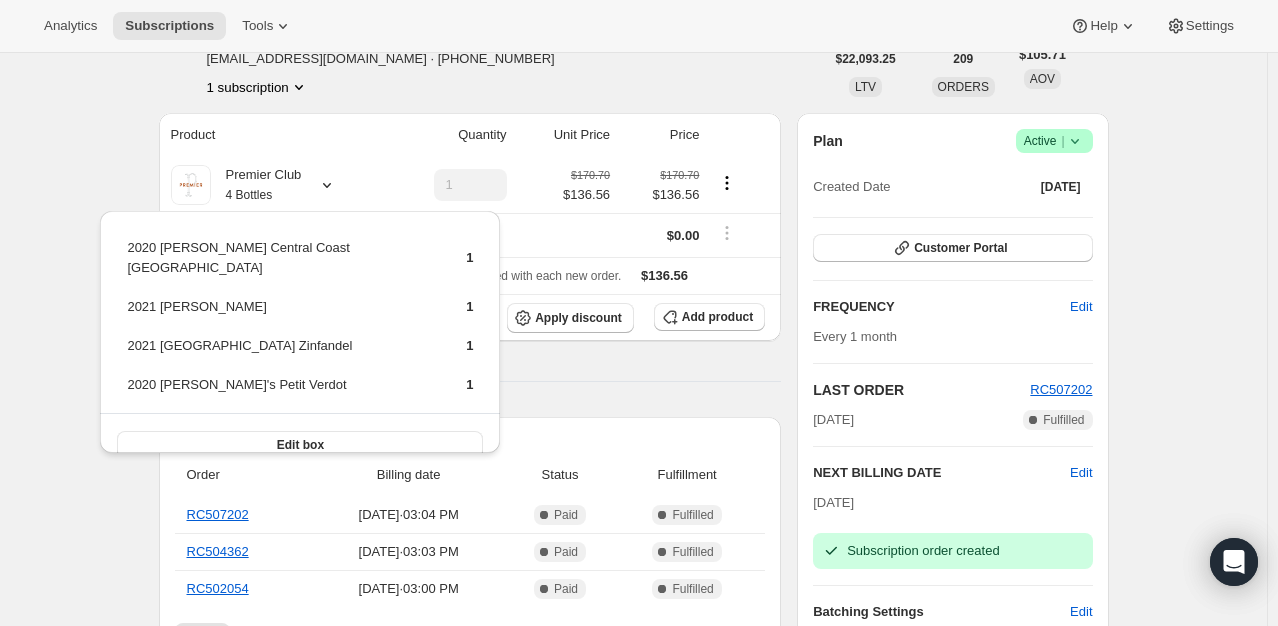 scroll, scrollTop: 0, scrollLeft: 0, axis: both 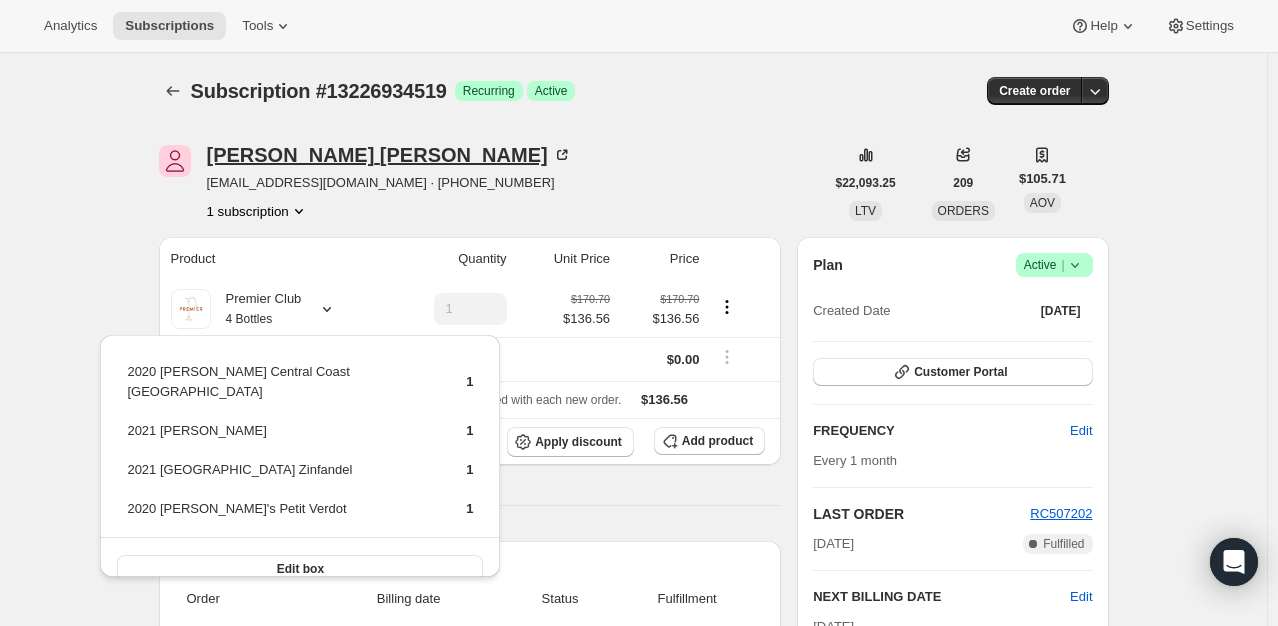 click 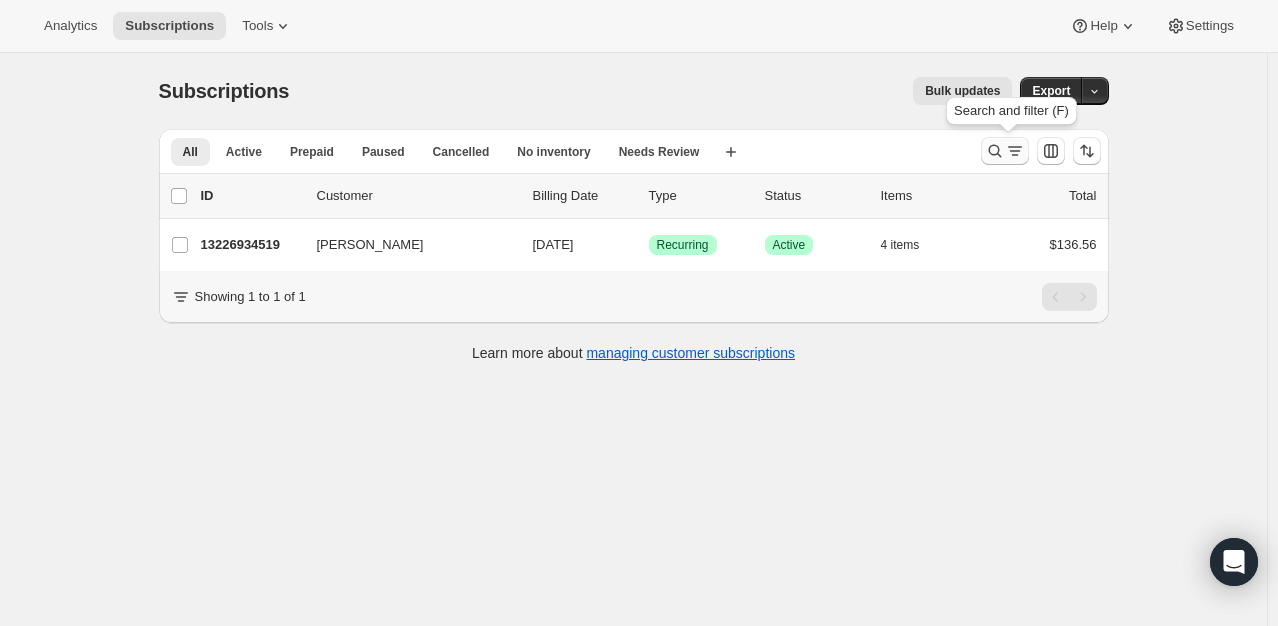 click 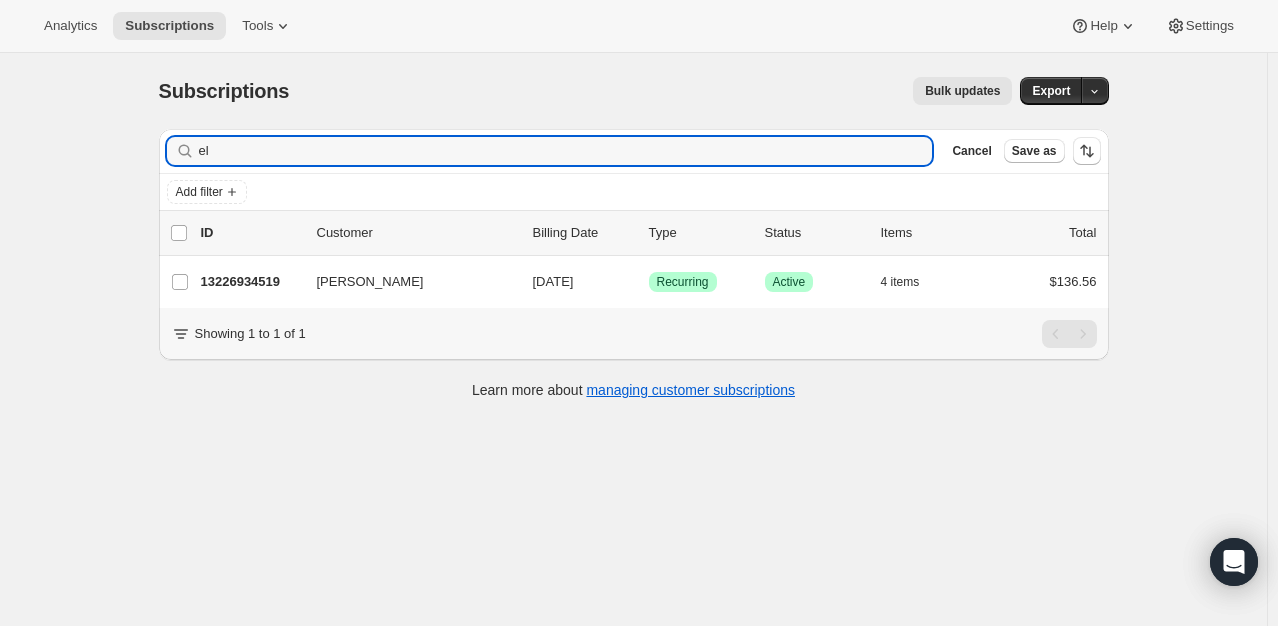type on "e" 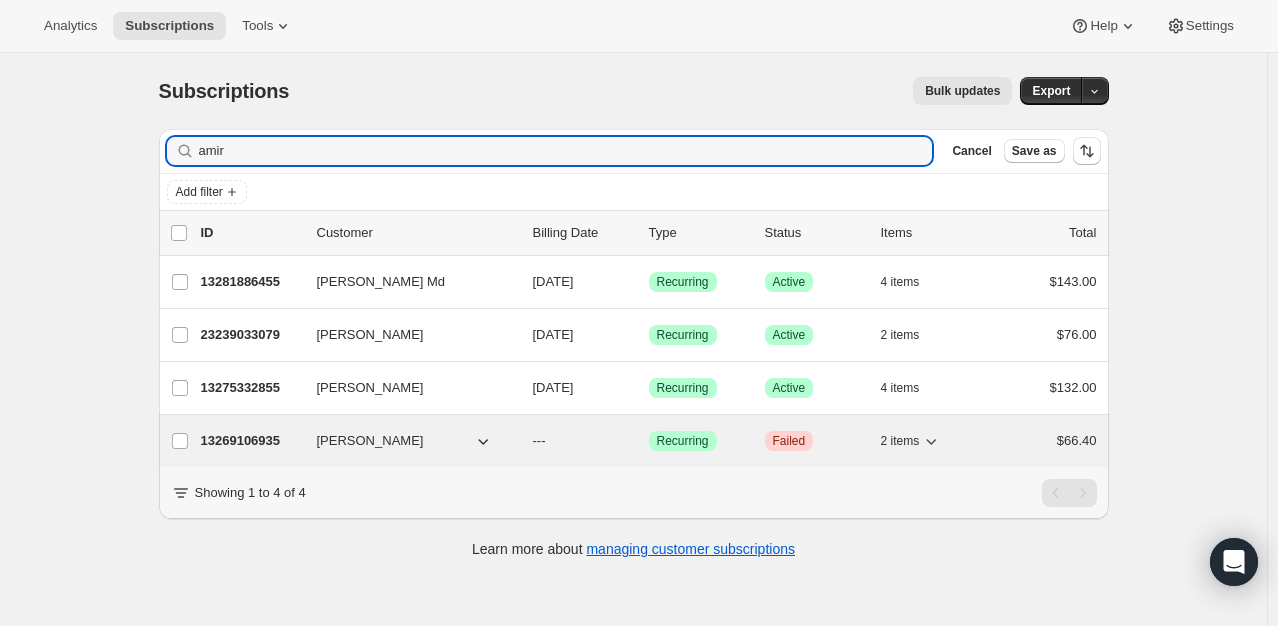 type on "amir" 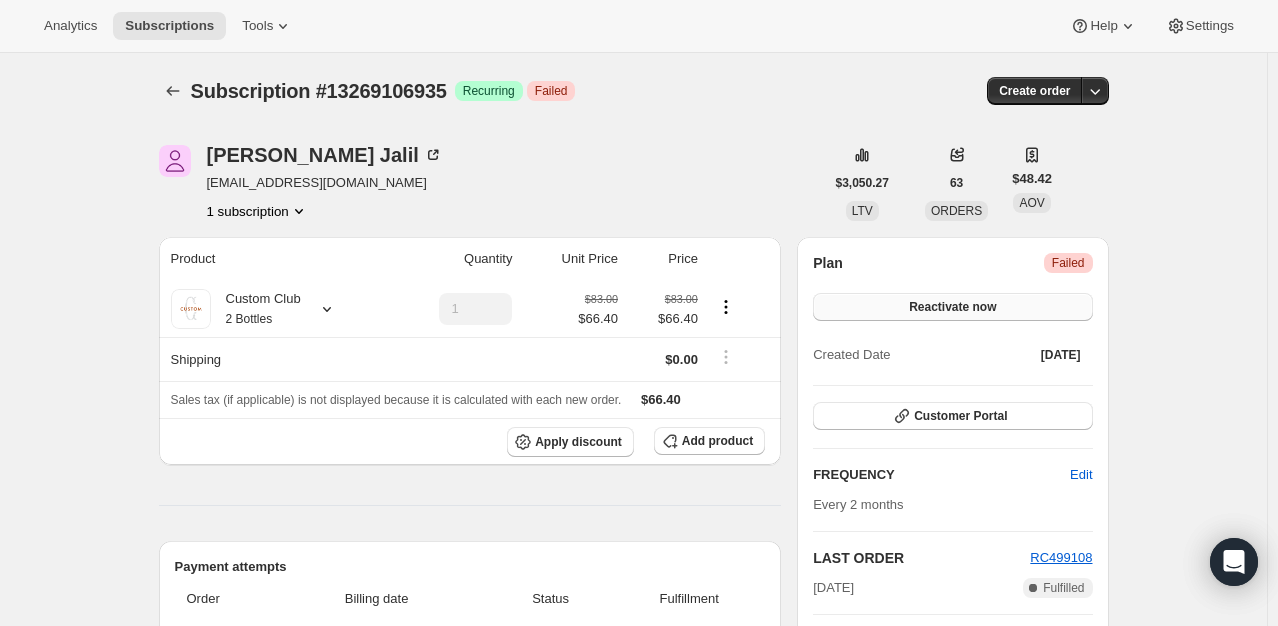 click on "Reactivate now" at bounding box center [952, 307] 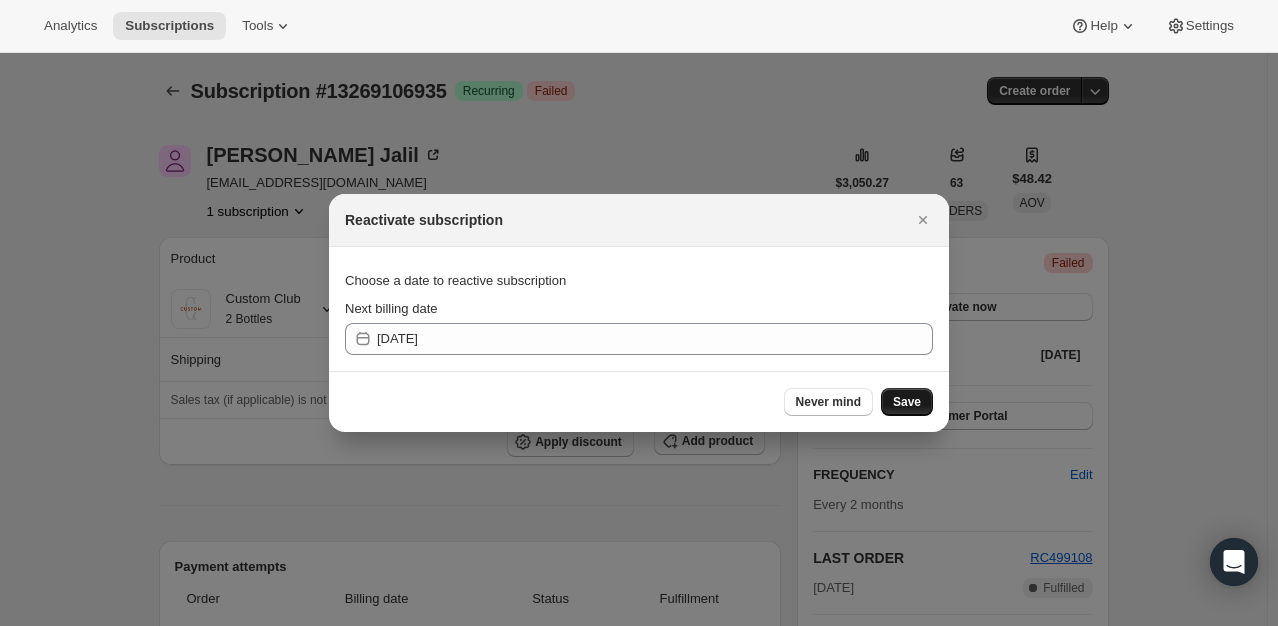 click on "Save" at bounding box center [907, 402] 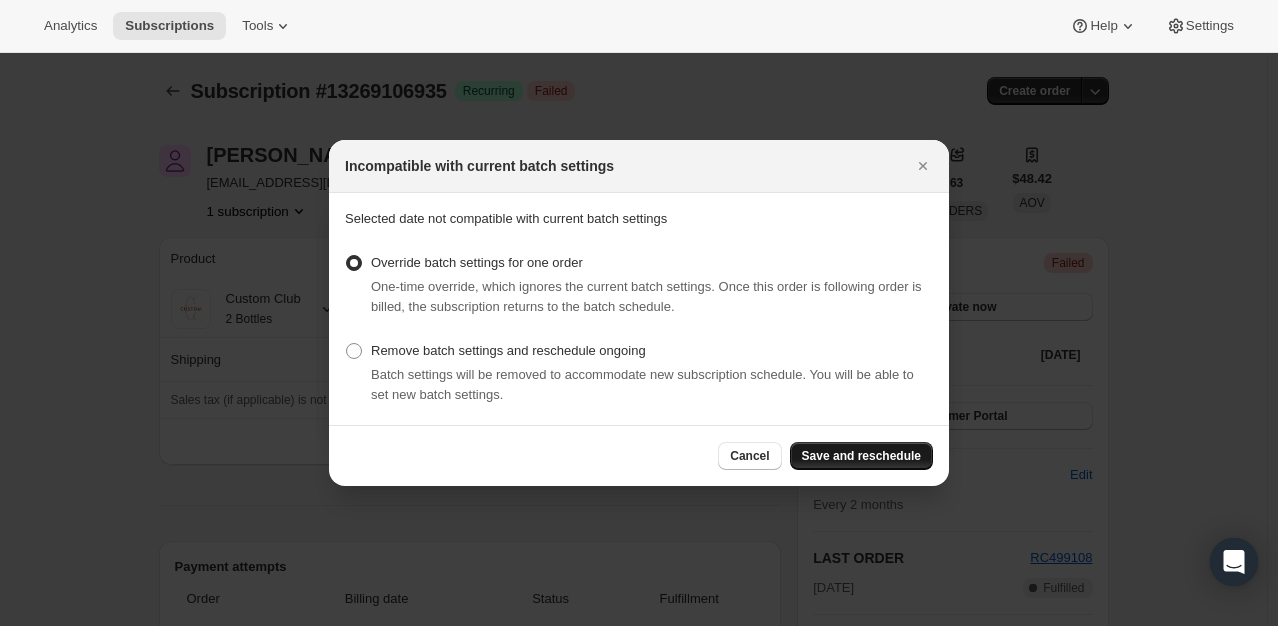 click on "Save and reschedule" at bounding box center (861, 456) 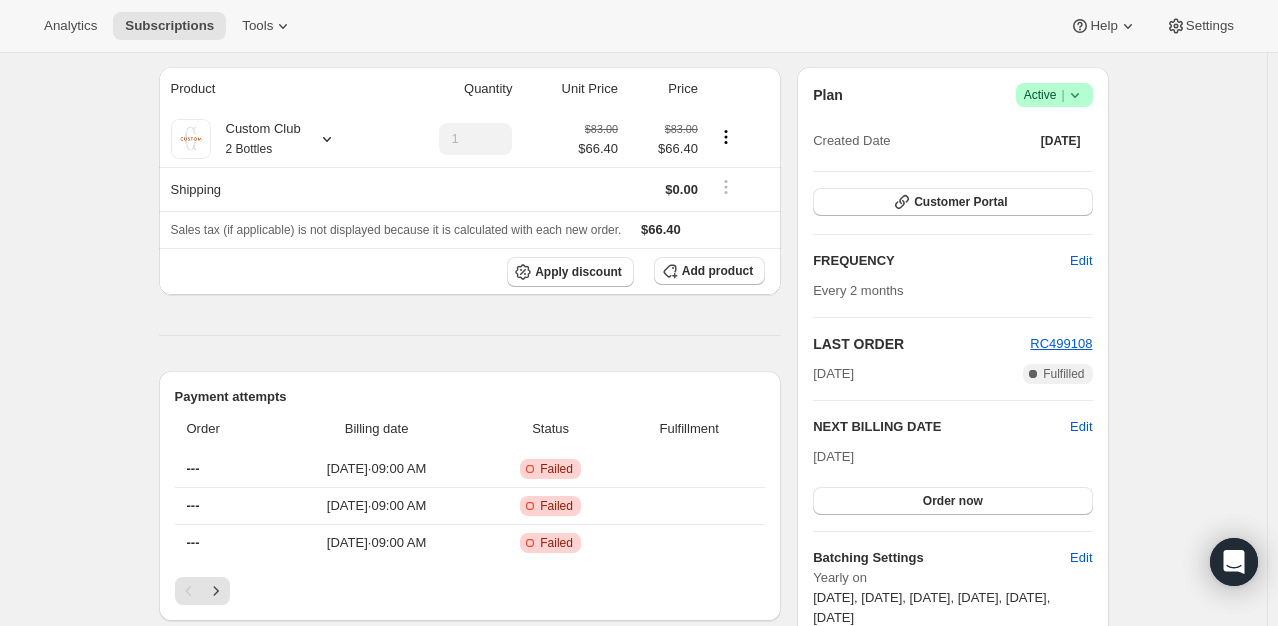 scroll, scrollTop: 260, scrollLeft: 0, axis: vertical 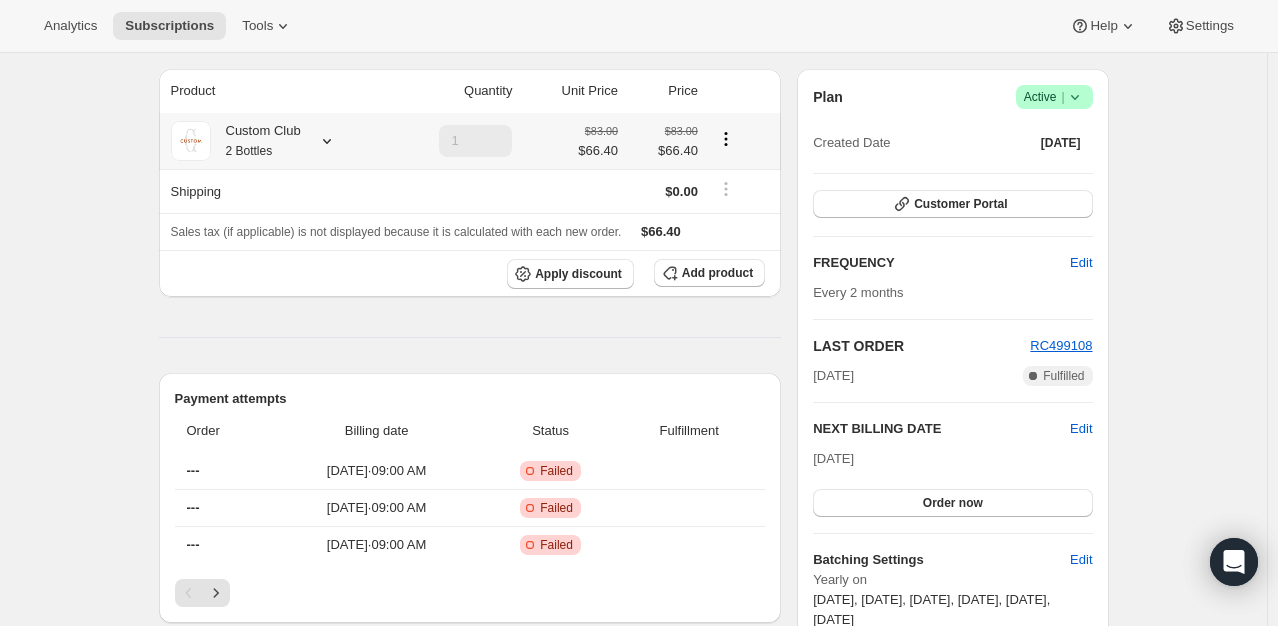 click 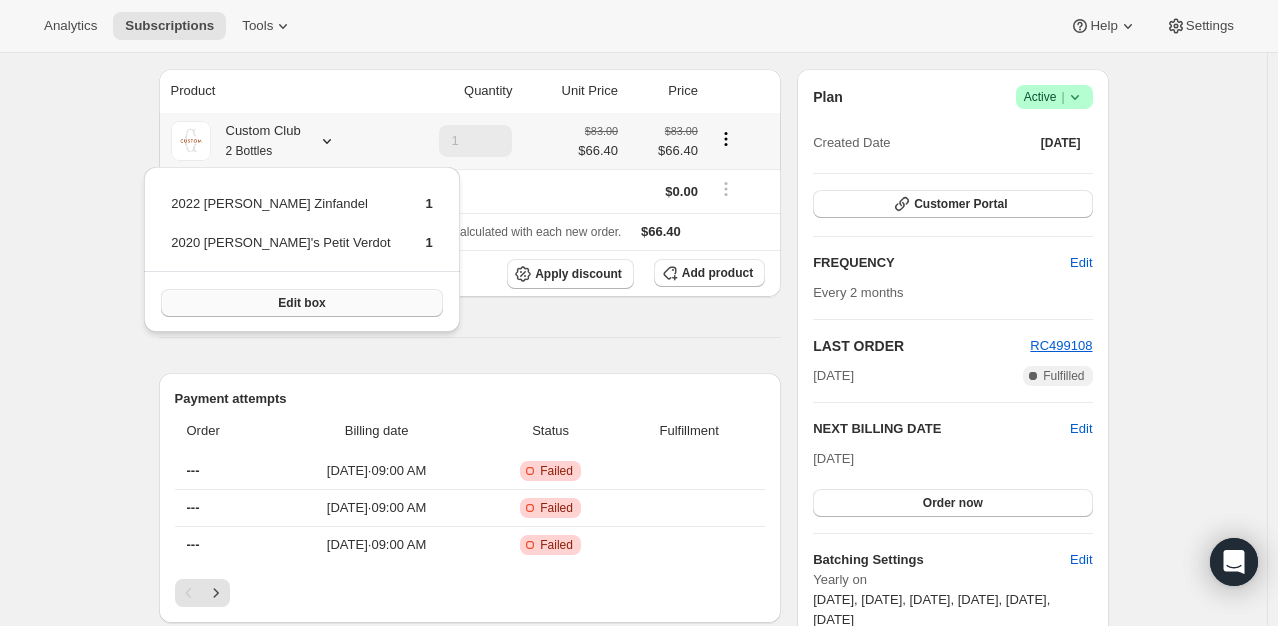 click on "Edit box" at bounding box center [301, 303] 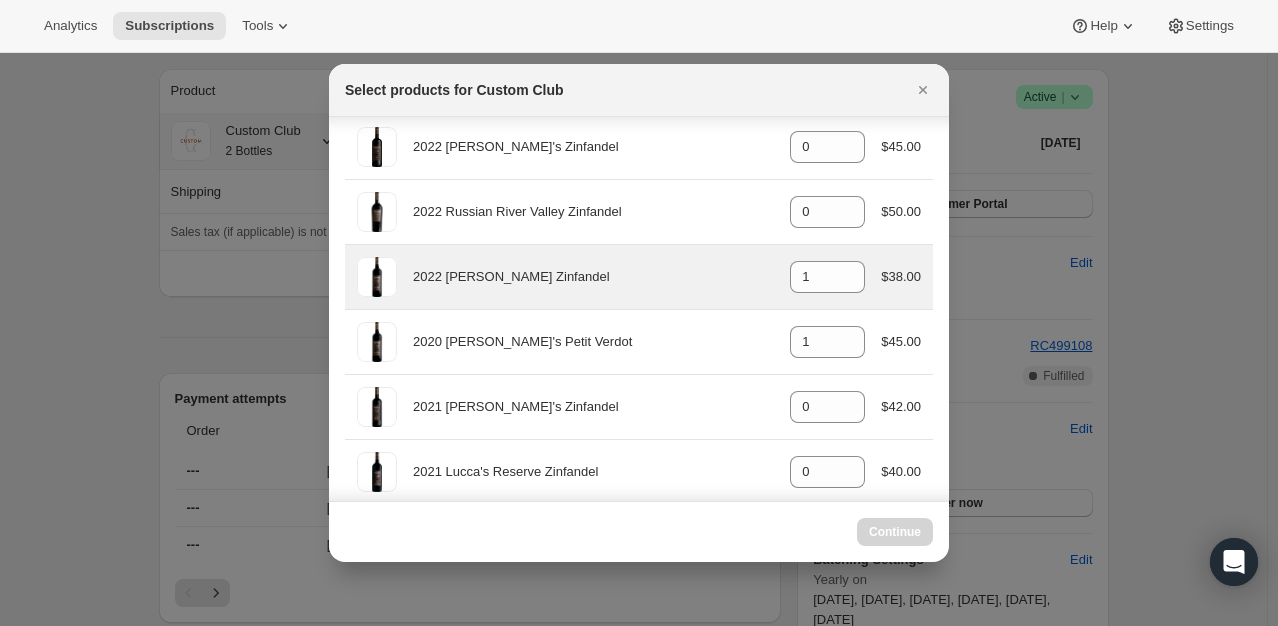 scroll, scrollTop: 100, scrollLeft: 0, axis: vertical 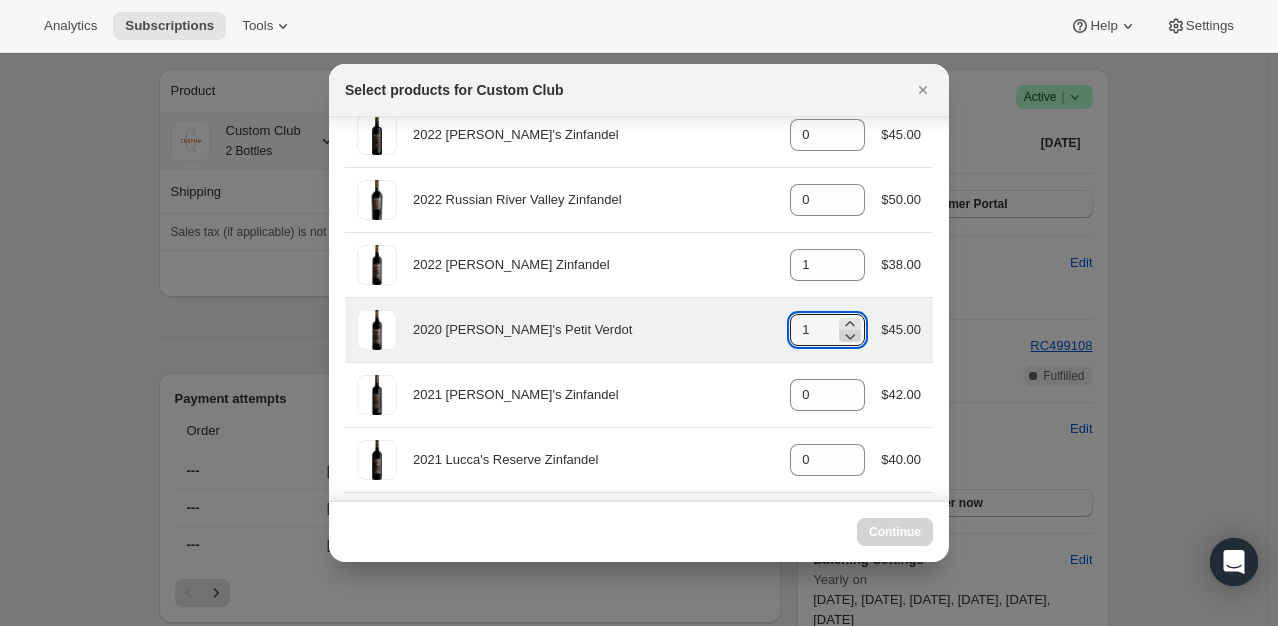 click 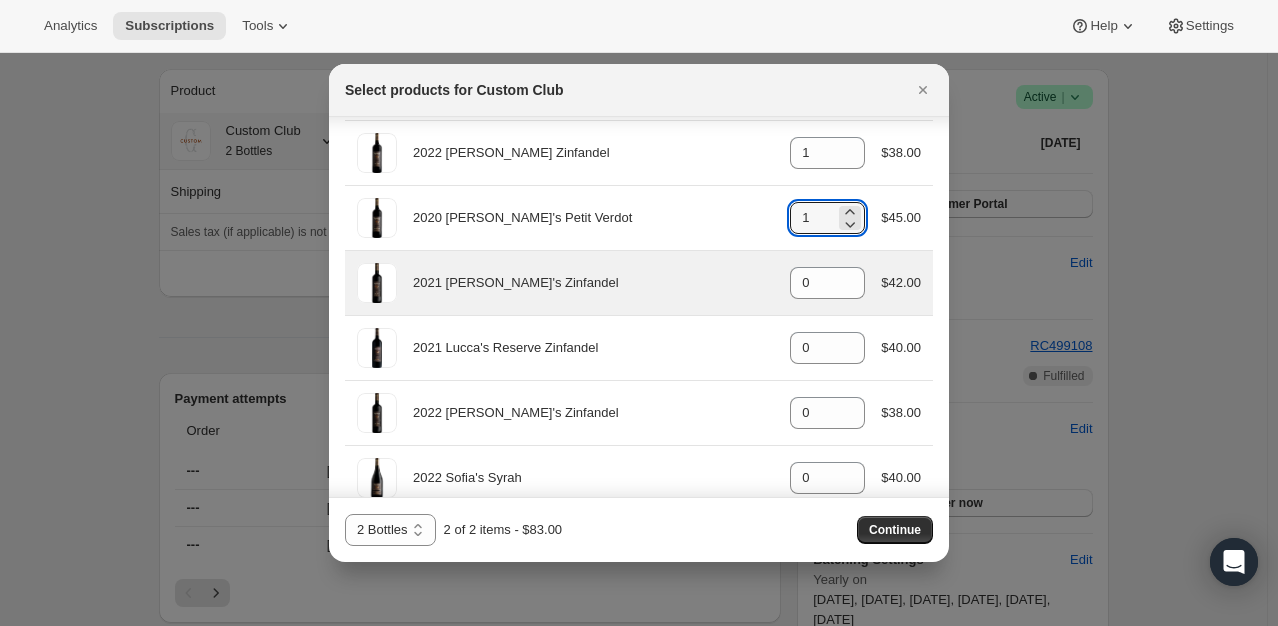 scroll, scrollTop: 218, scrollLeft: 0, axis: vertical 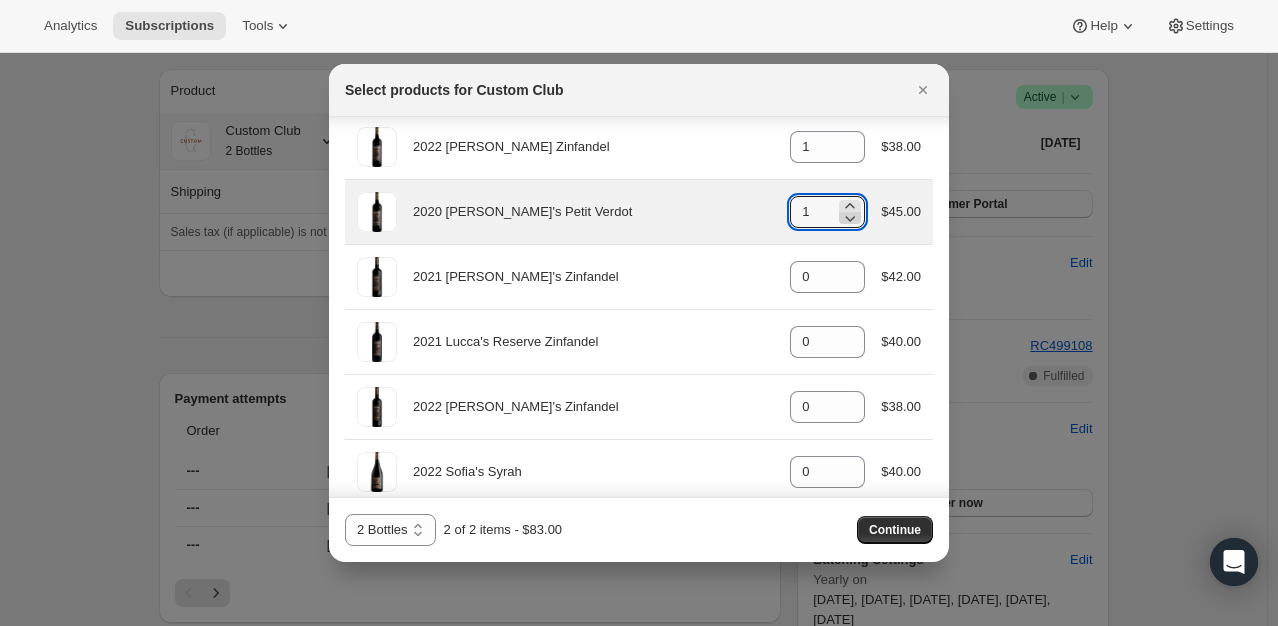 click 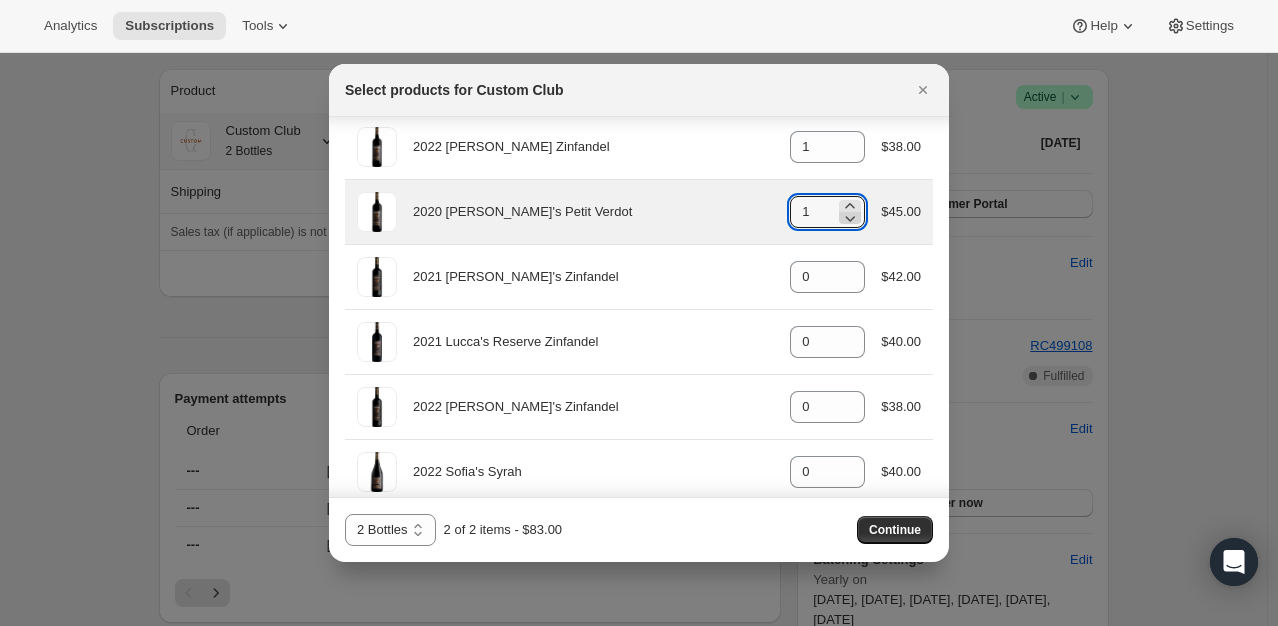 type on "0" 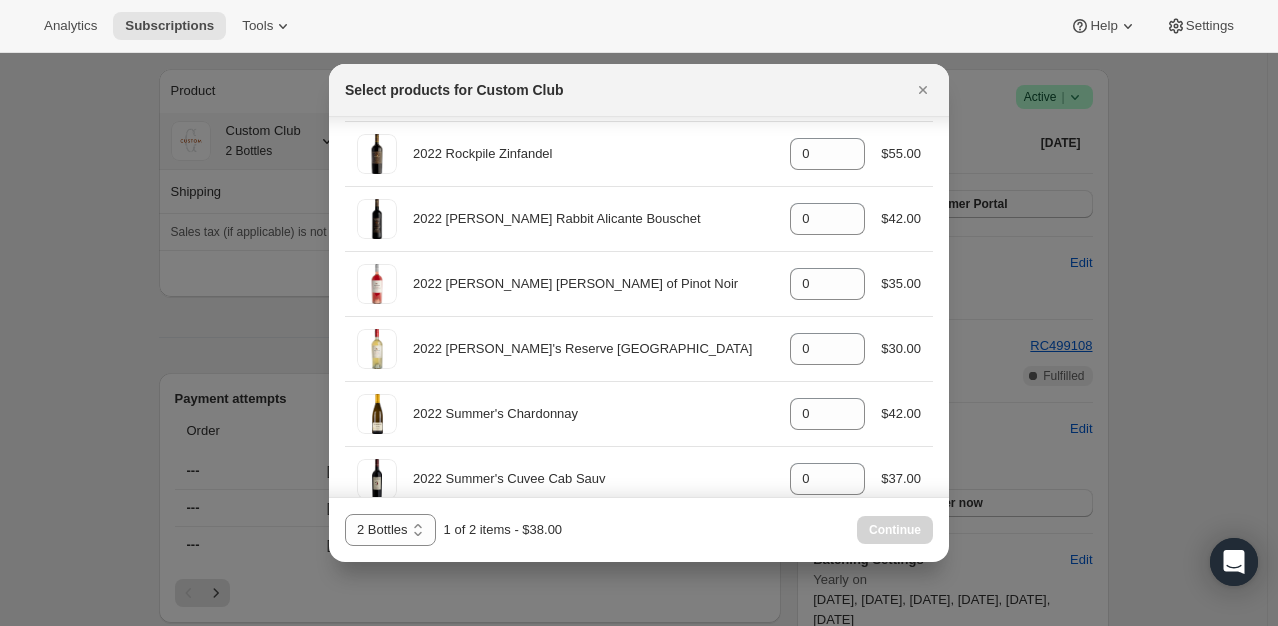 scroll, scrollTop: 2260, scrollLeft: 0, axis: vertical 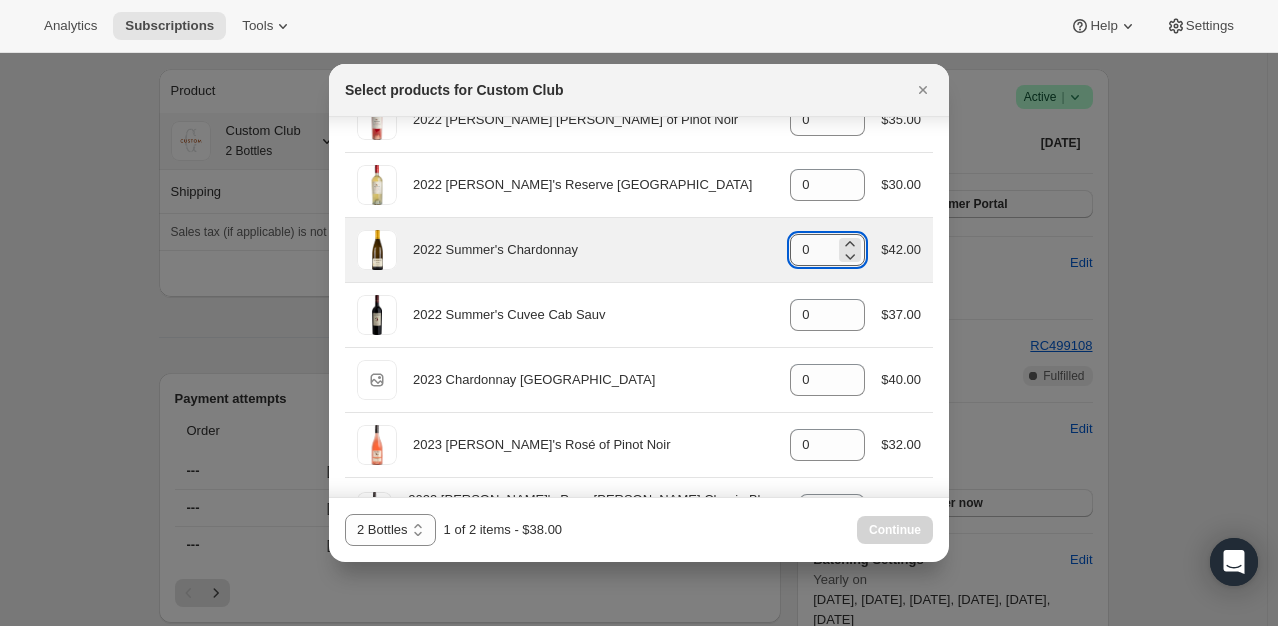 click on "0" at bounding box center (812, 250) 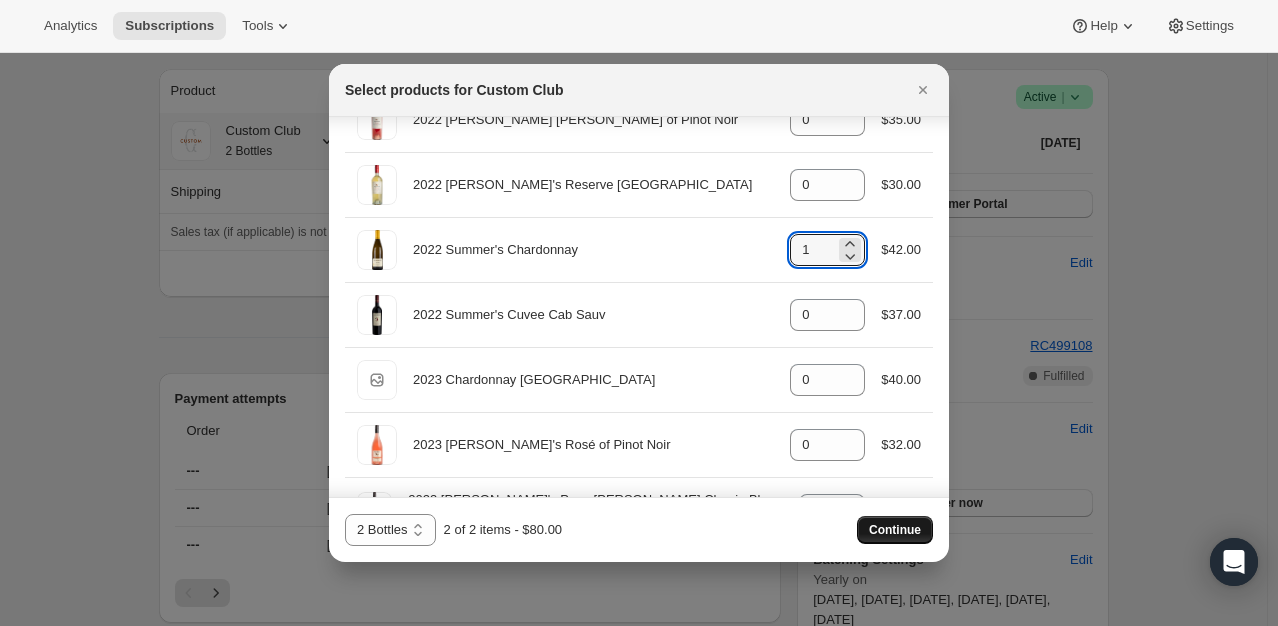 type on "1" 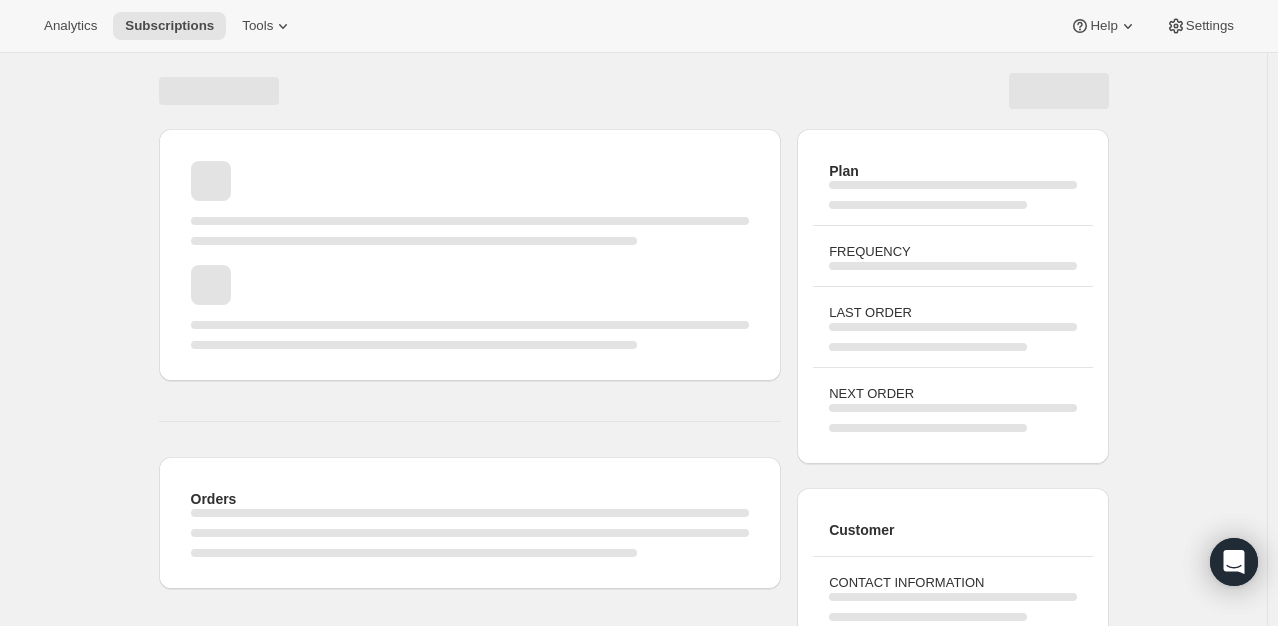 scroll, scrollTop: 260, scrollLeft: 0, axis: vertical 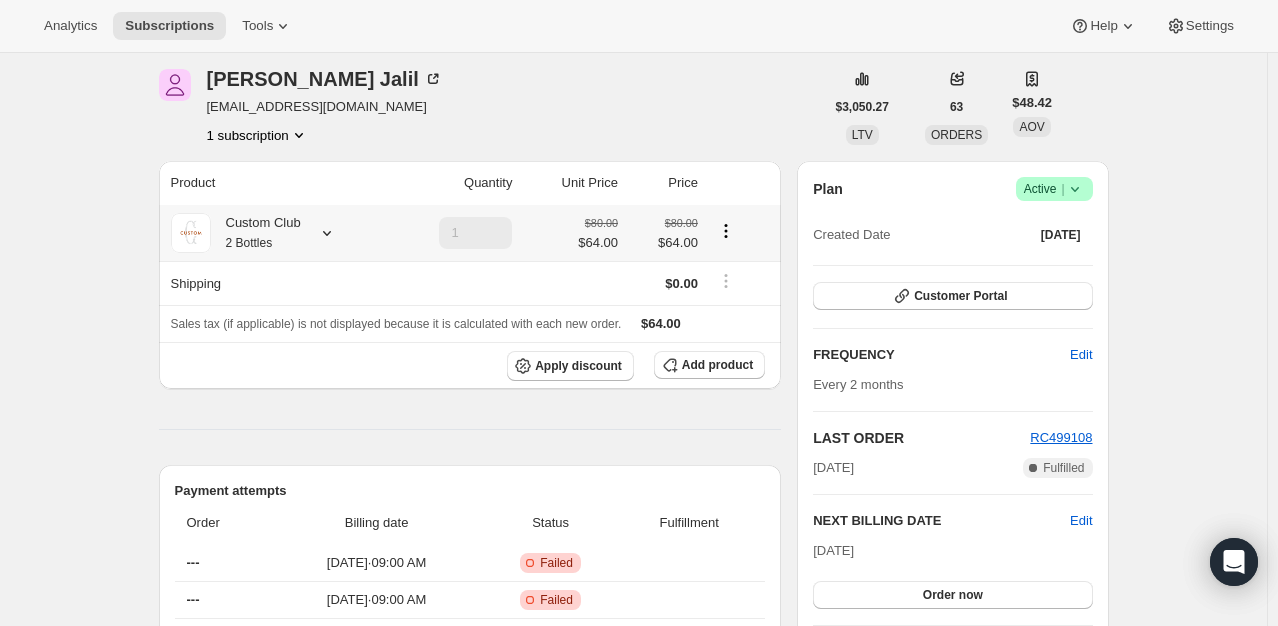 click 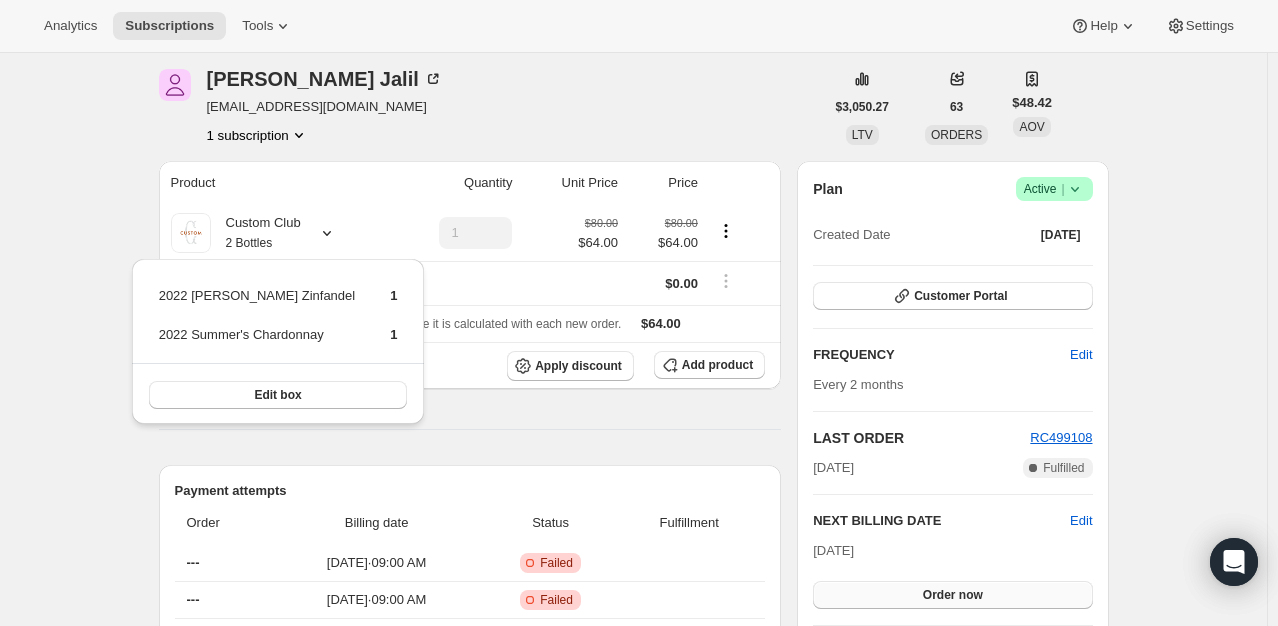 click on "Order now" at bounding box center [952, 595] 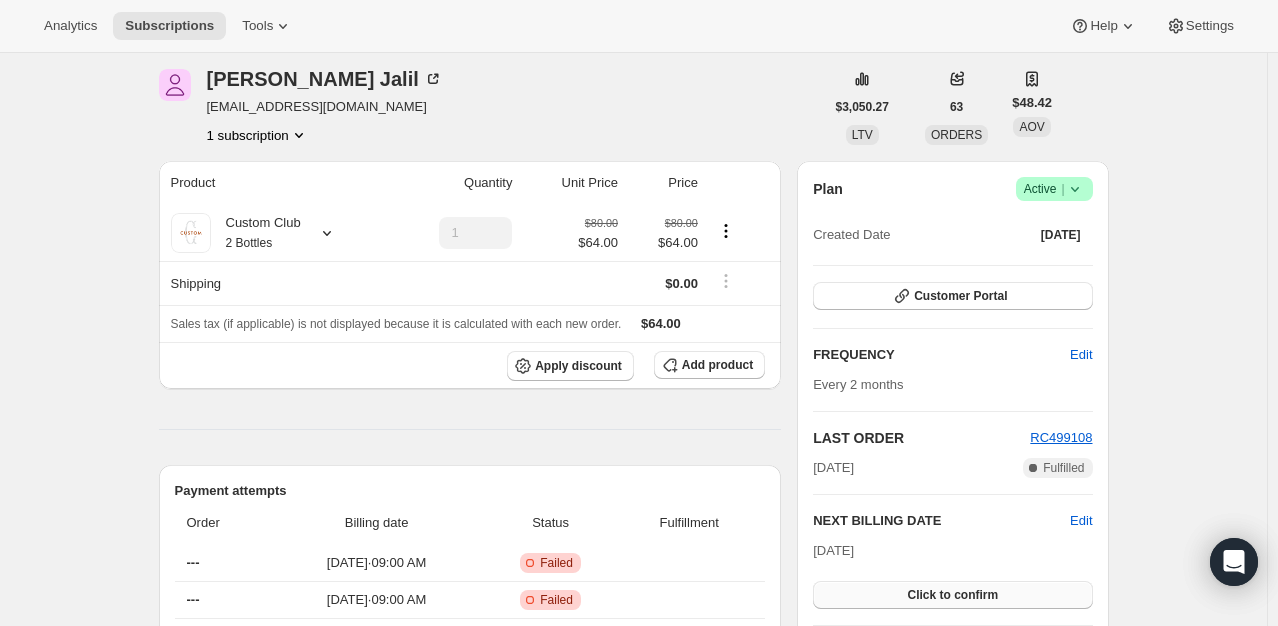 click on "Click to confirm" at bounding box center [952, 595] 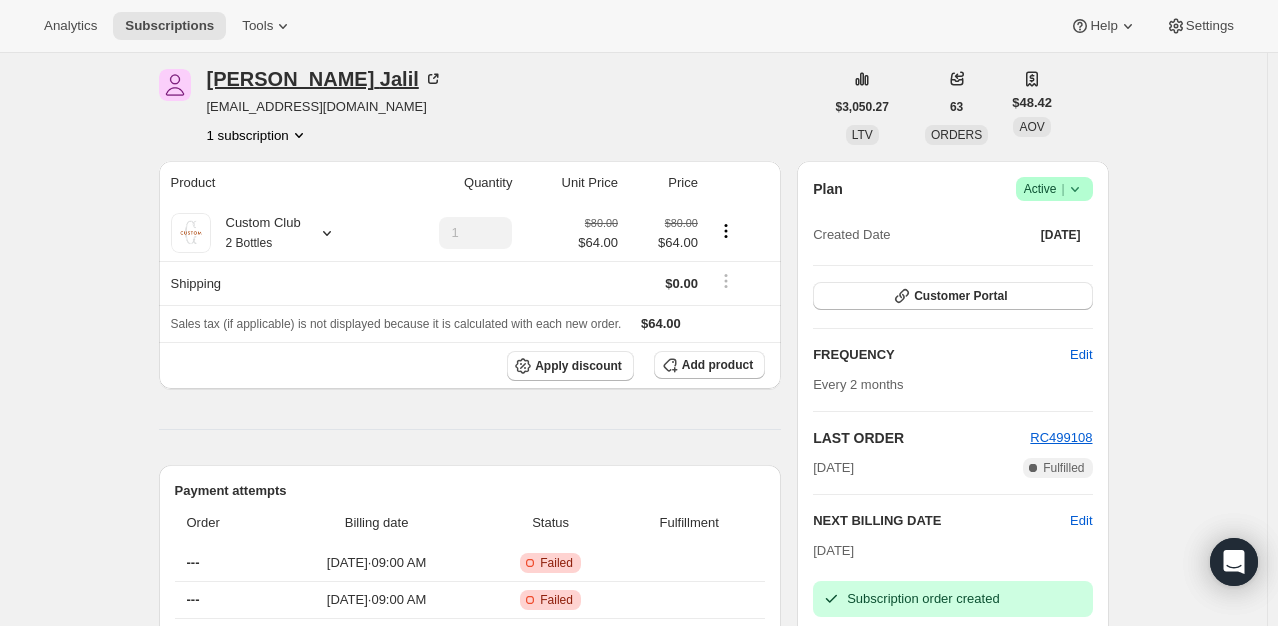 click 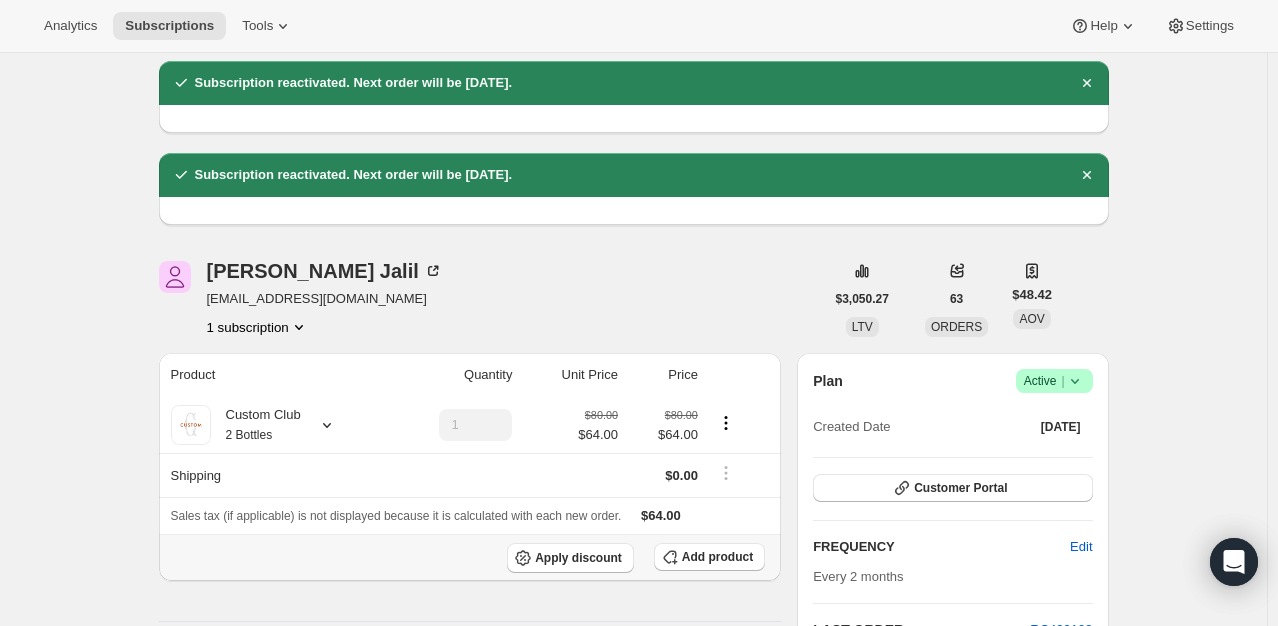 scroll, scrollTop: 42, scrollLeft: 0, axis: vertical 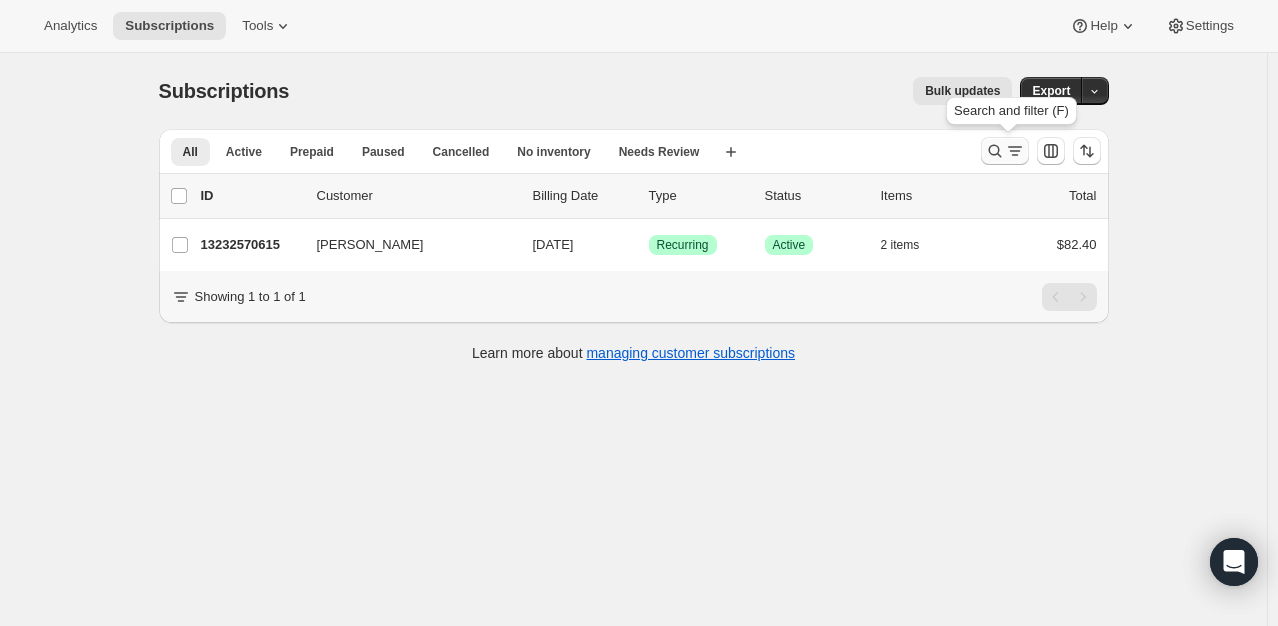 click 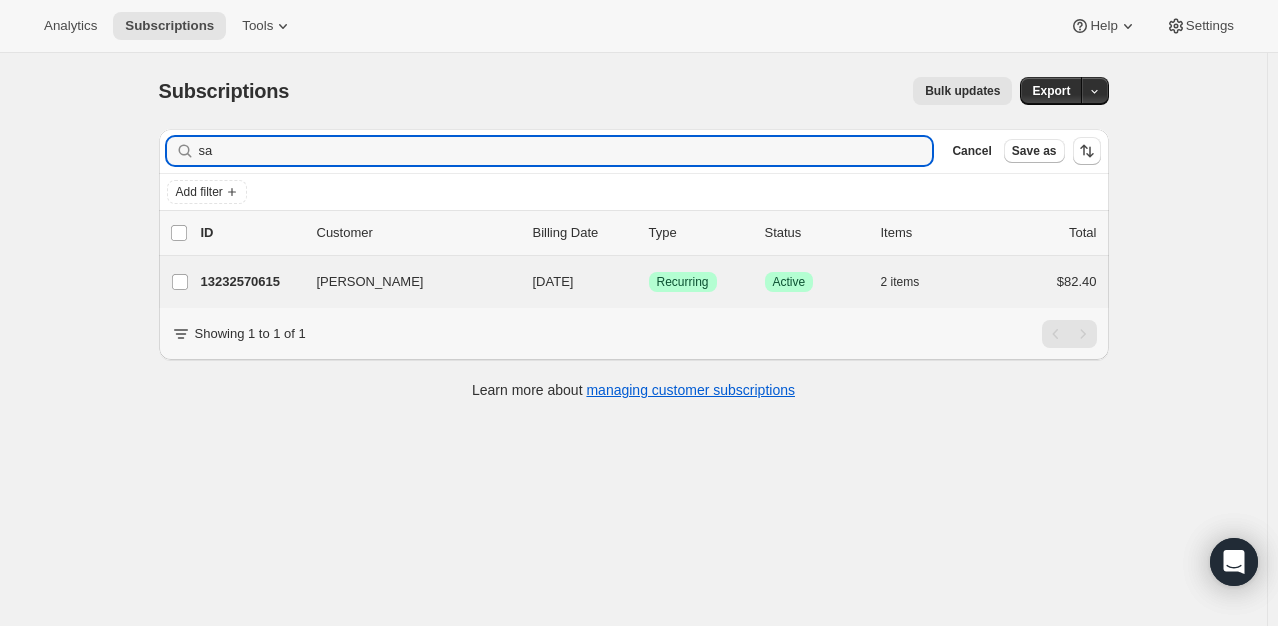 type on "s" 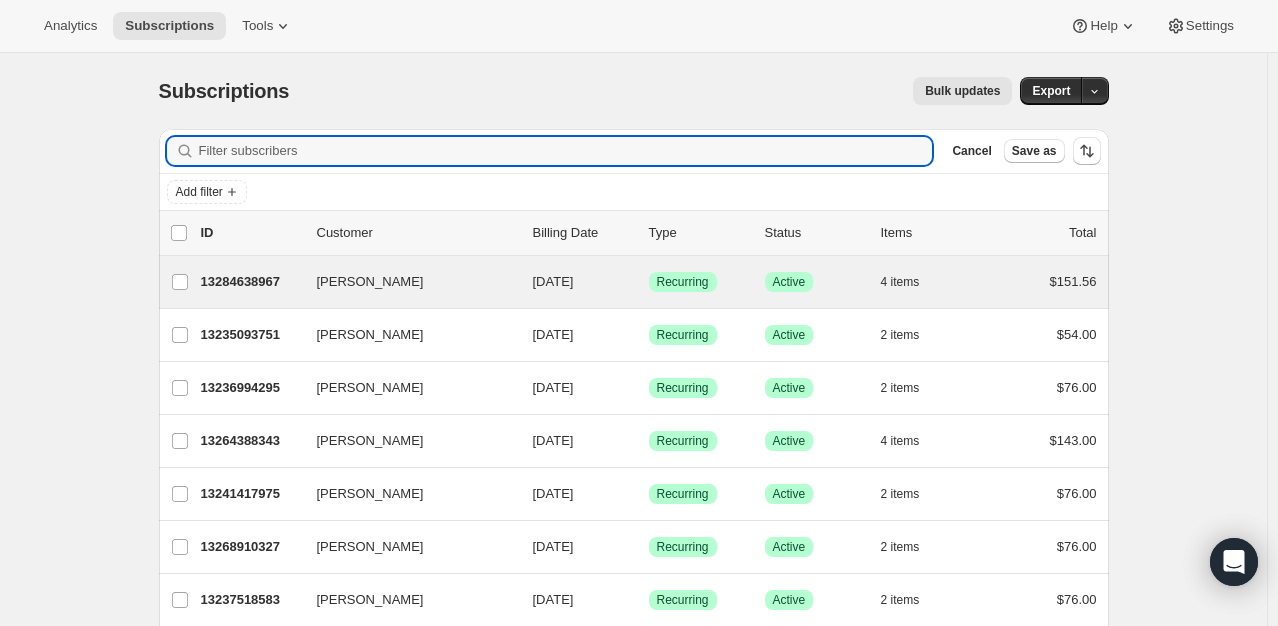 type on "a" 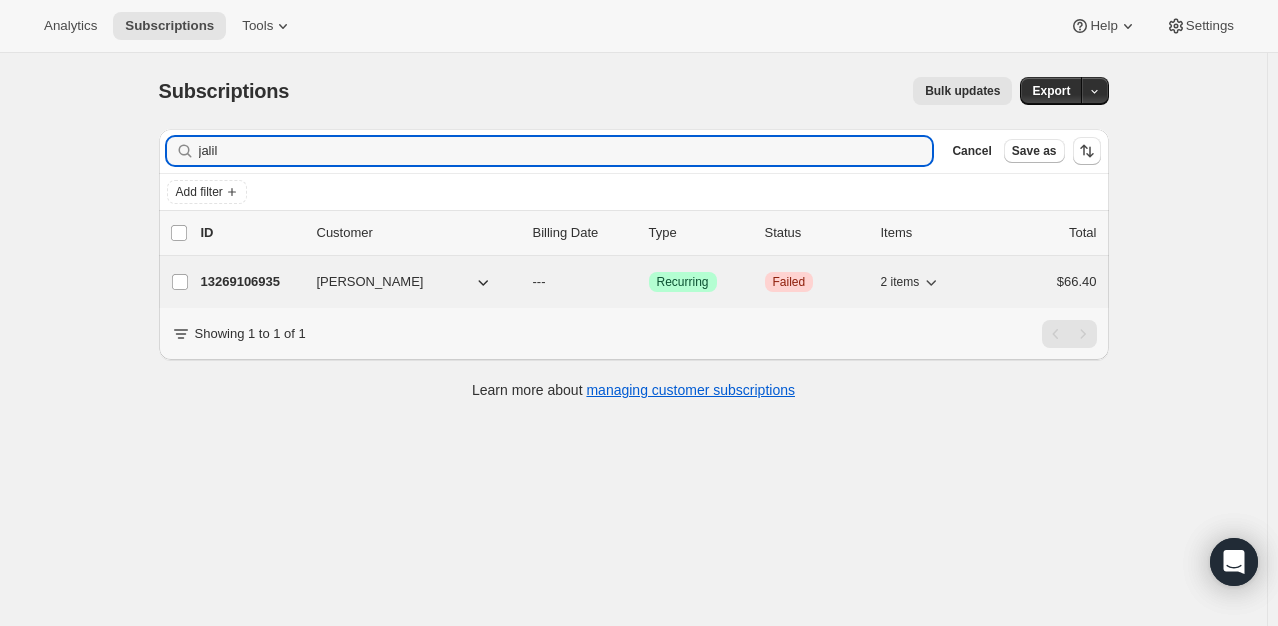 type on "jalil" 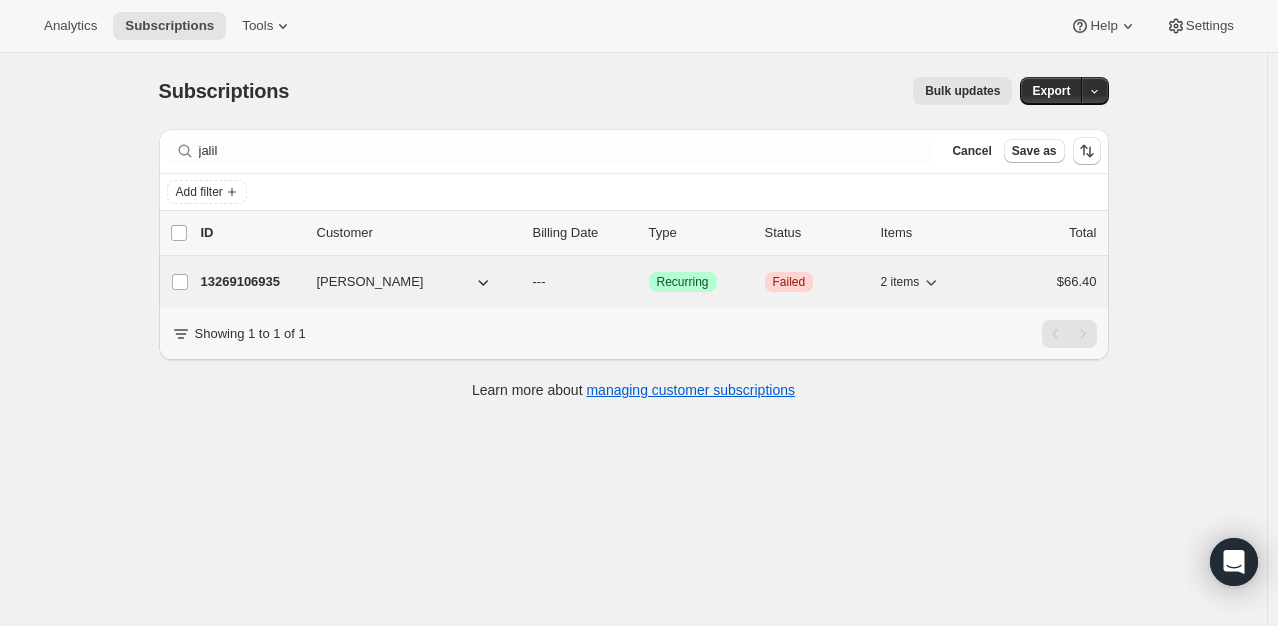click on "13269106935" at bounding box center [251, 282] 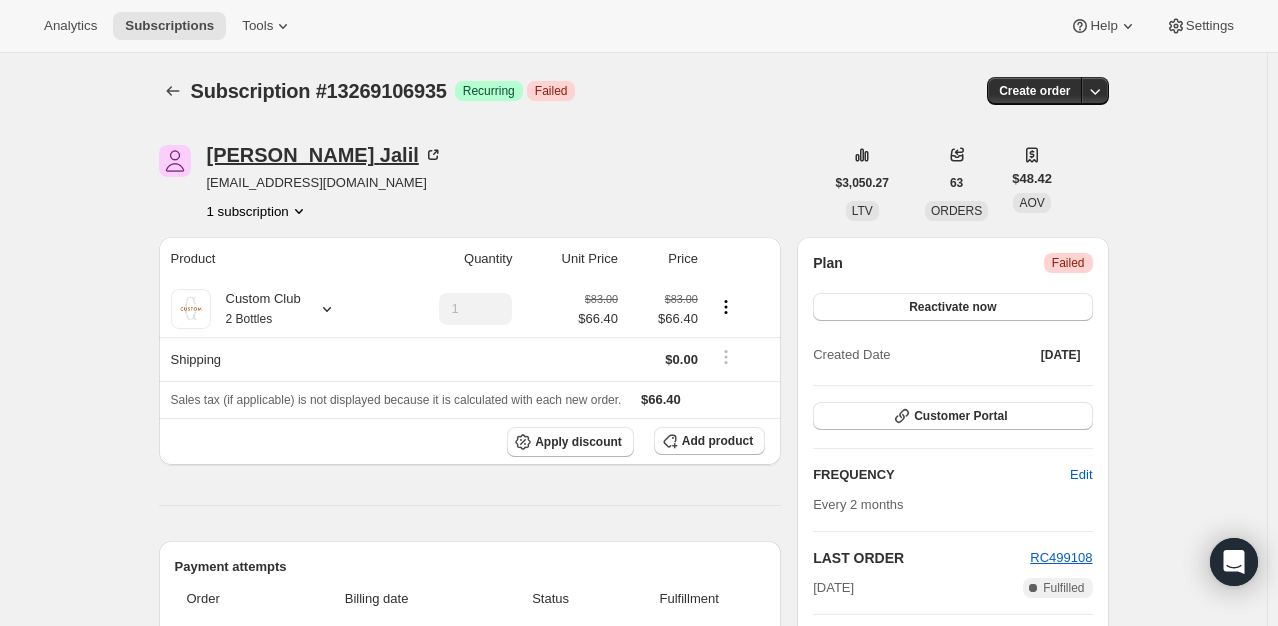 click 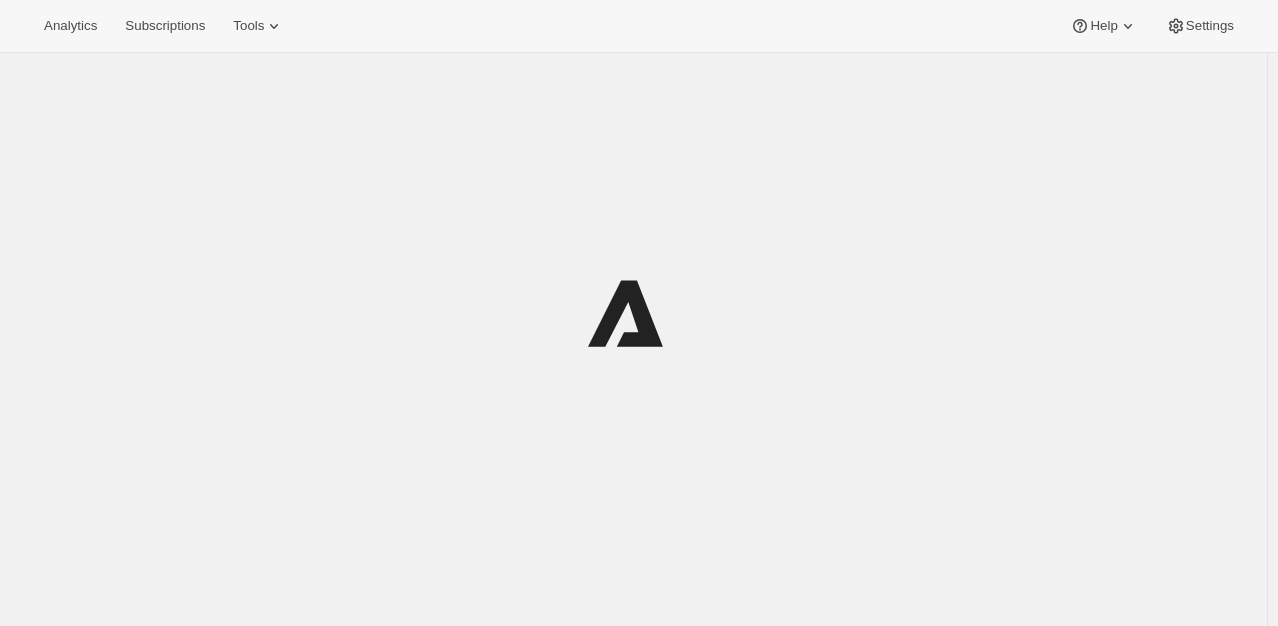 scroll, scrollTop: 0, scrollLeft: 0, axis: both 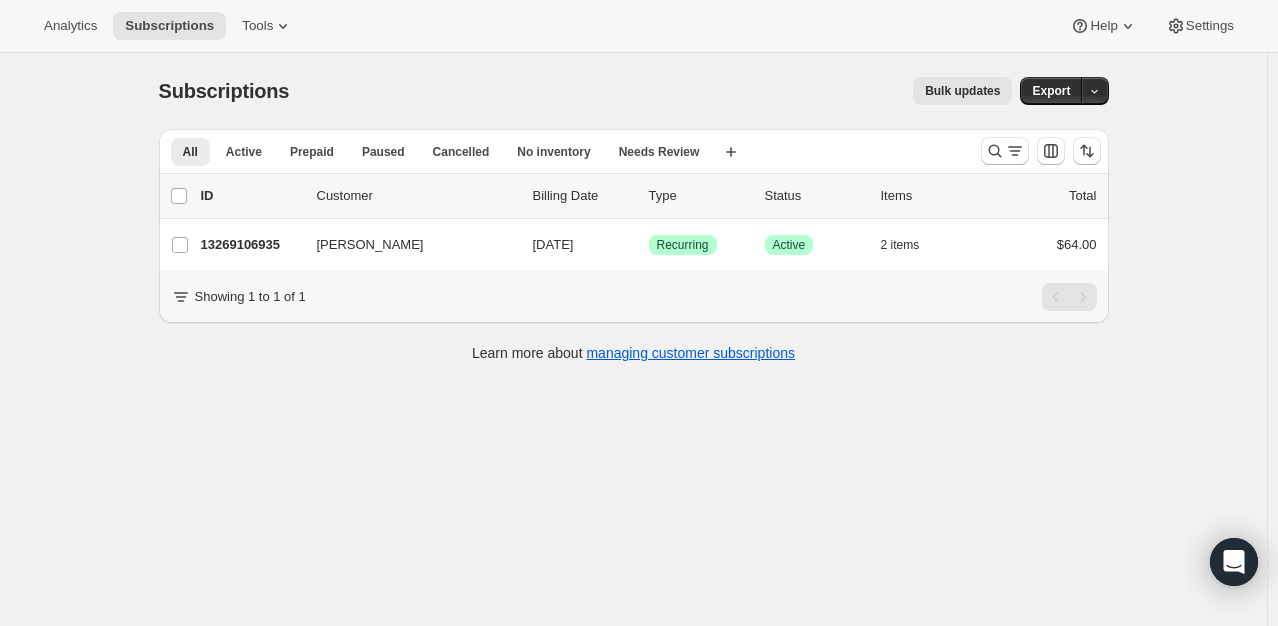 click at bounding box center (1041, 151) 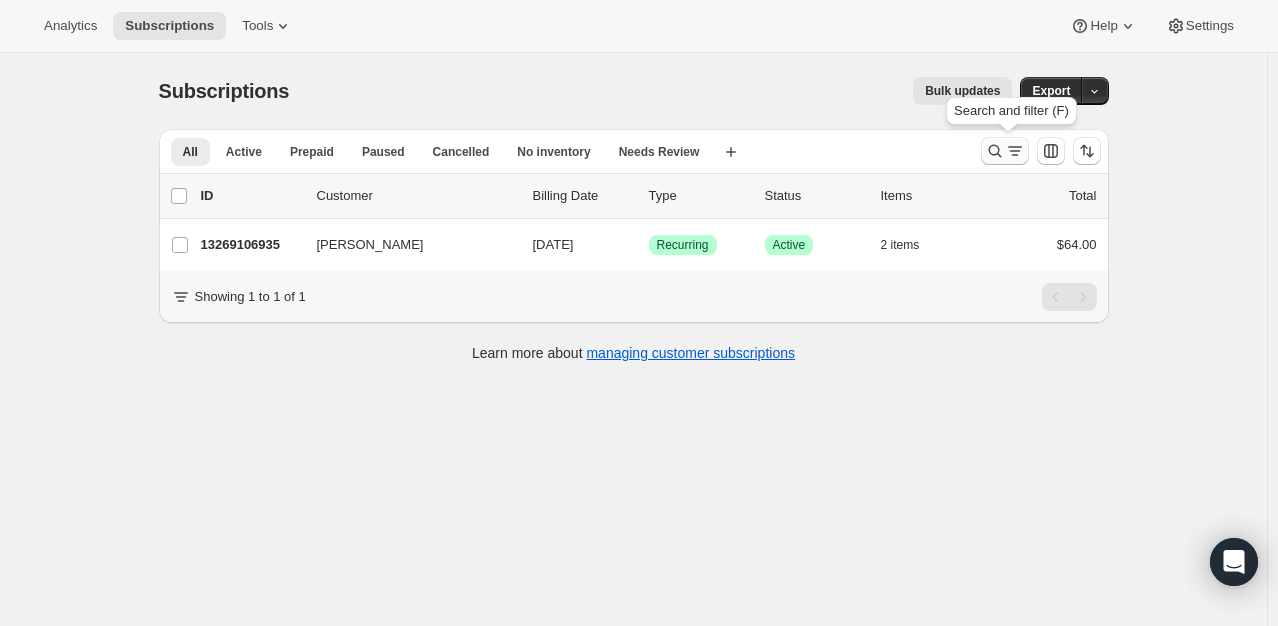 click 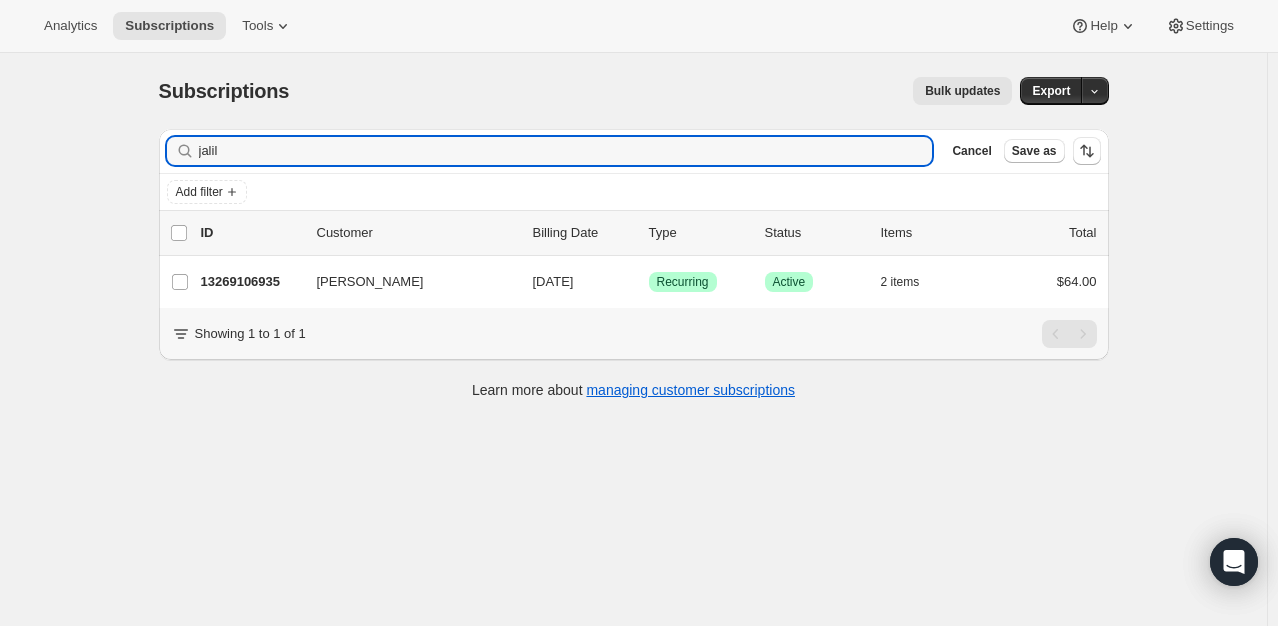 drag, startPoint x: 268, startPoint y: 160, endPoint x: 64, endPoint y: 124, distance: 207.15211 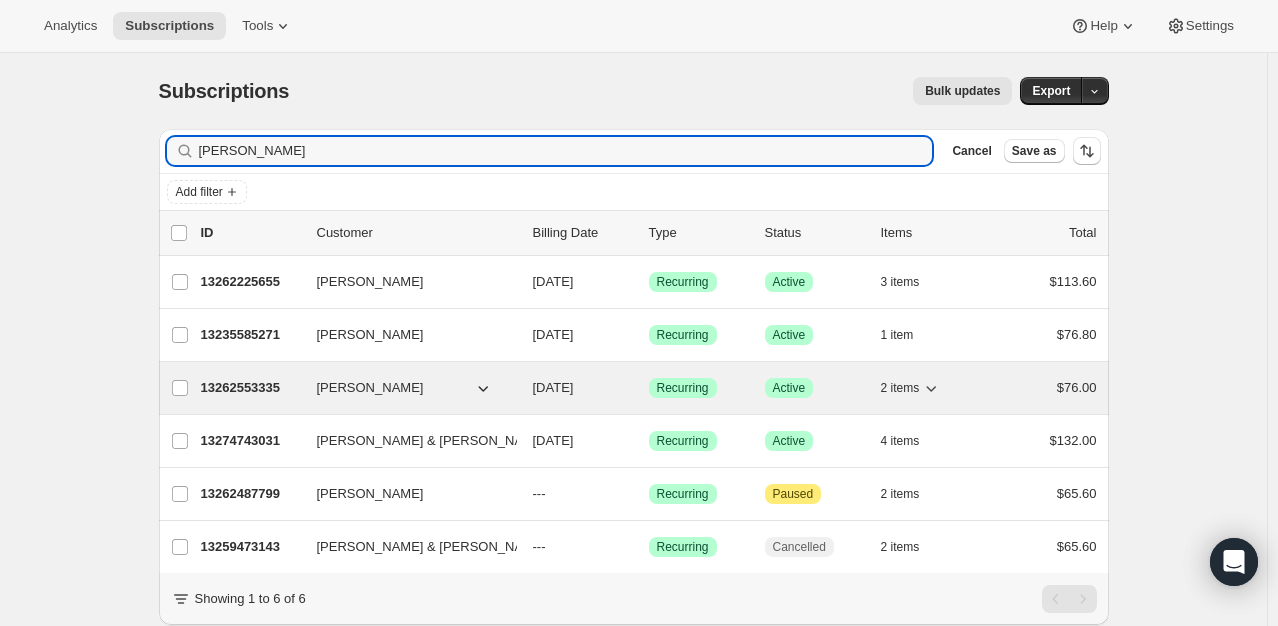 type on "nicole e" 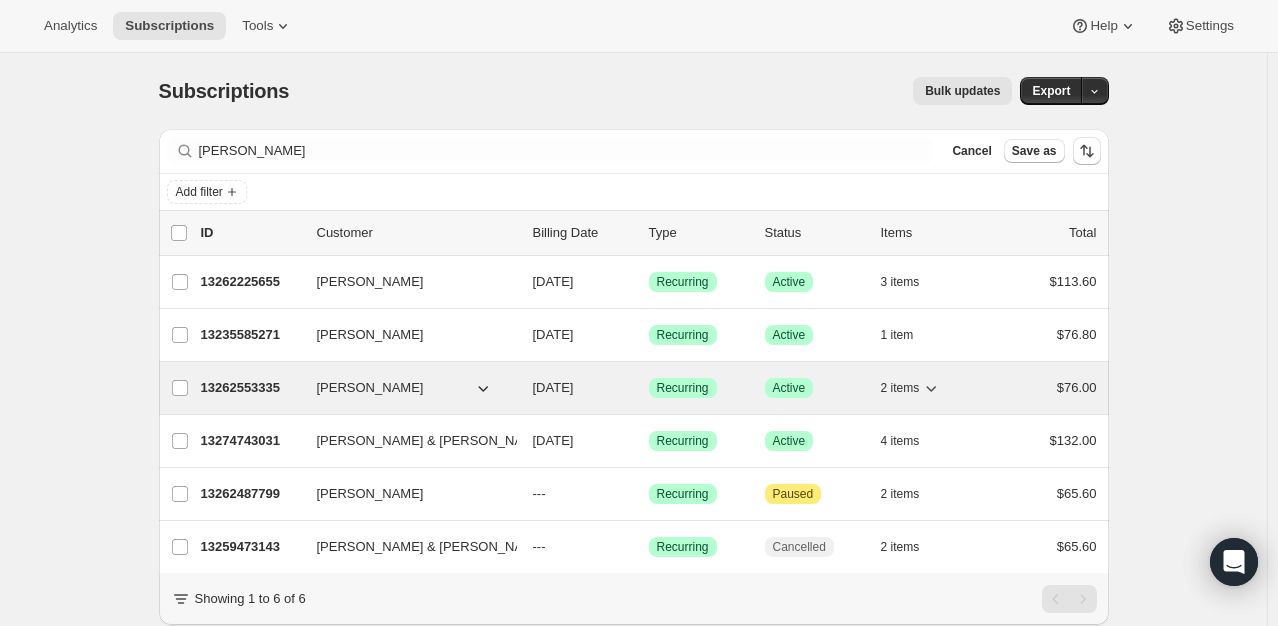 click on "13262553335" at bounding box center [251, 388] 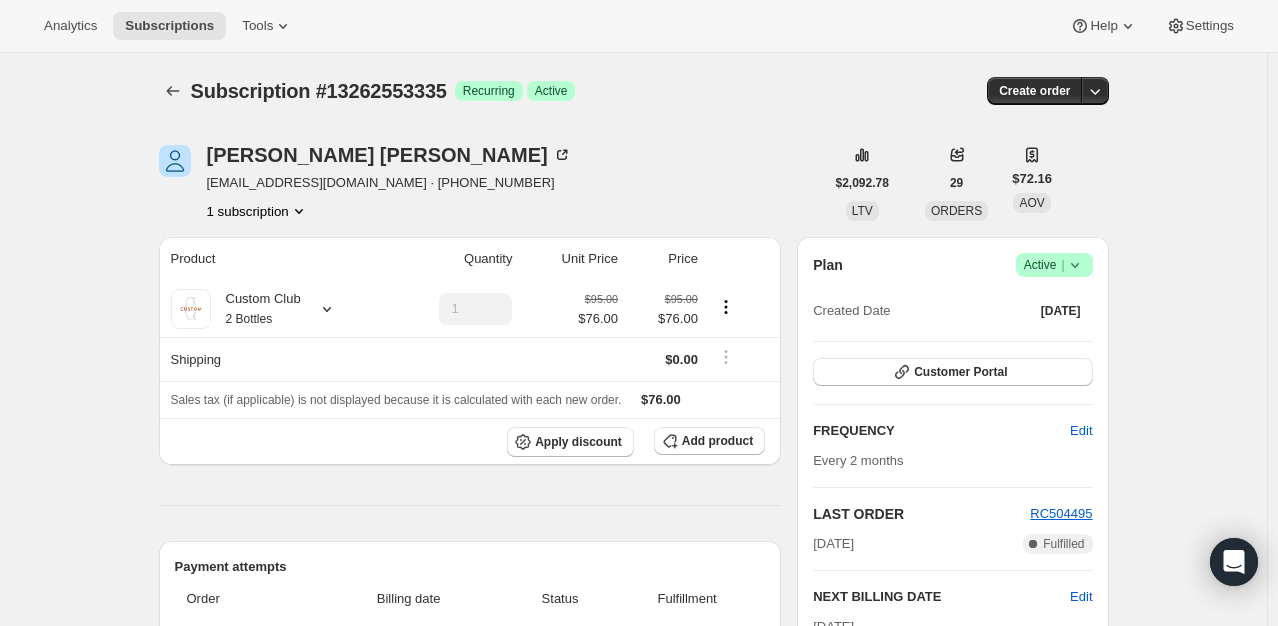 click 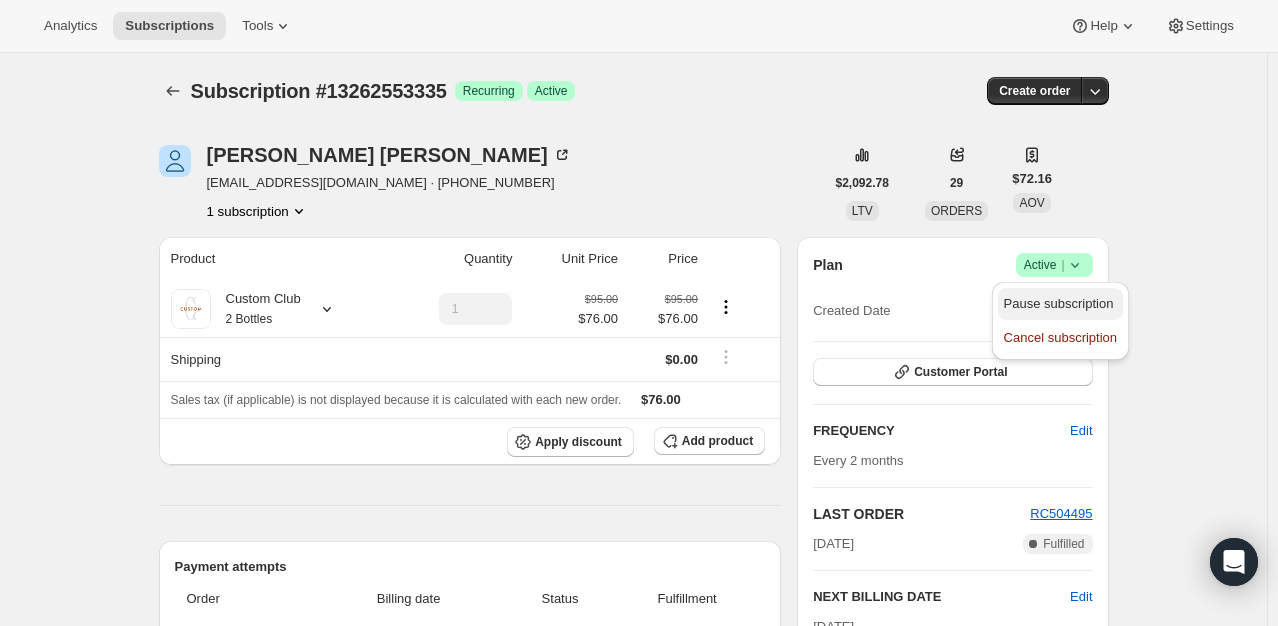click on "Pause subscription" at bounding box center [1059, 303] 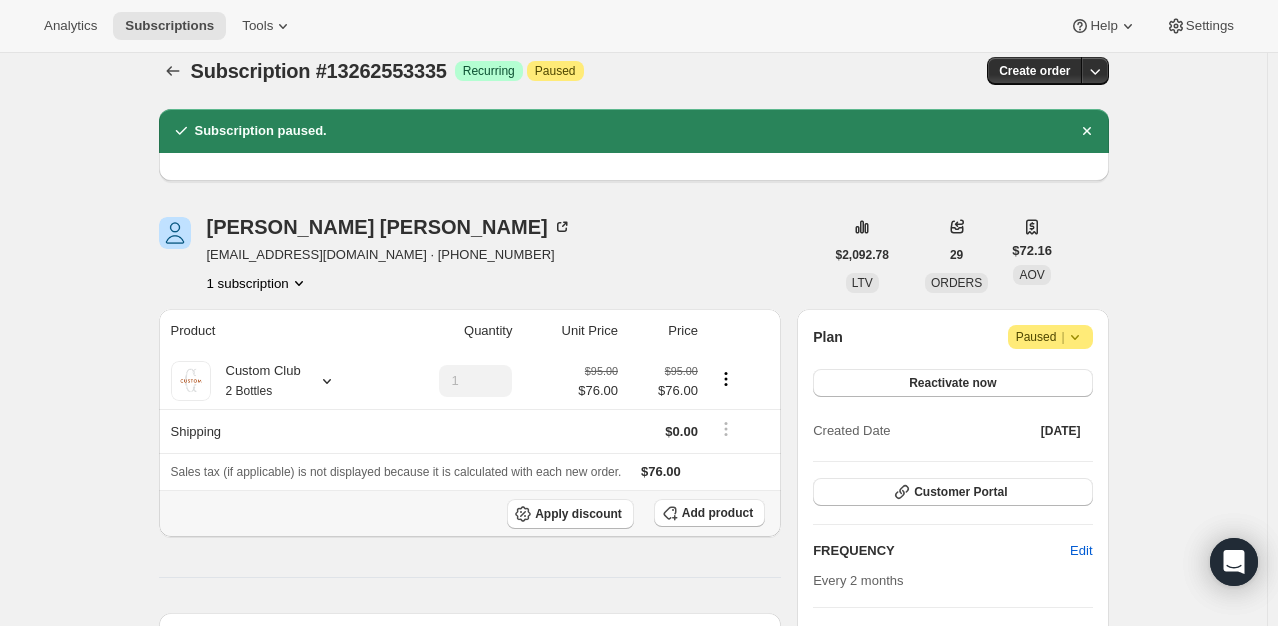 scroll, scrollTop: 19, scrollLeft: 0, axis: vertical 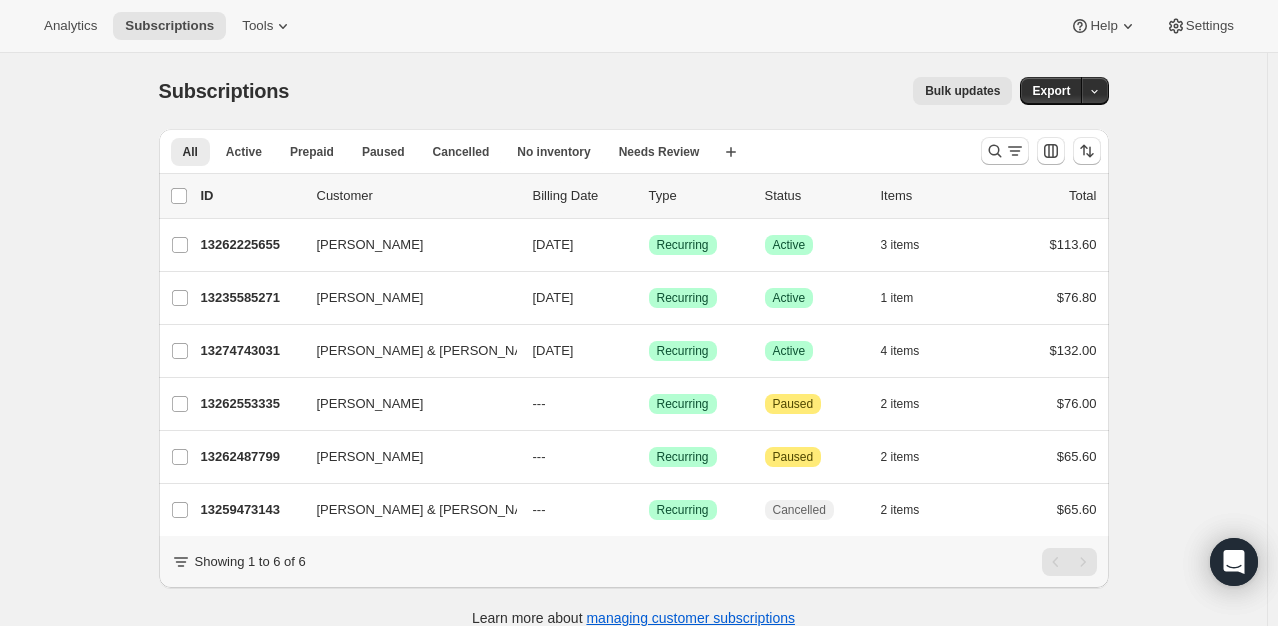 click at bounding box center [1041, 151] 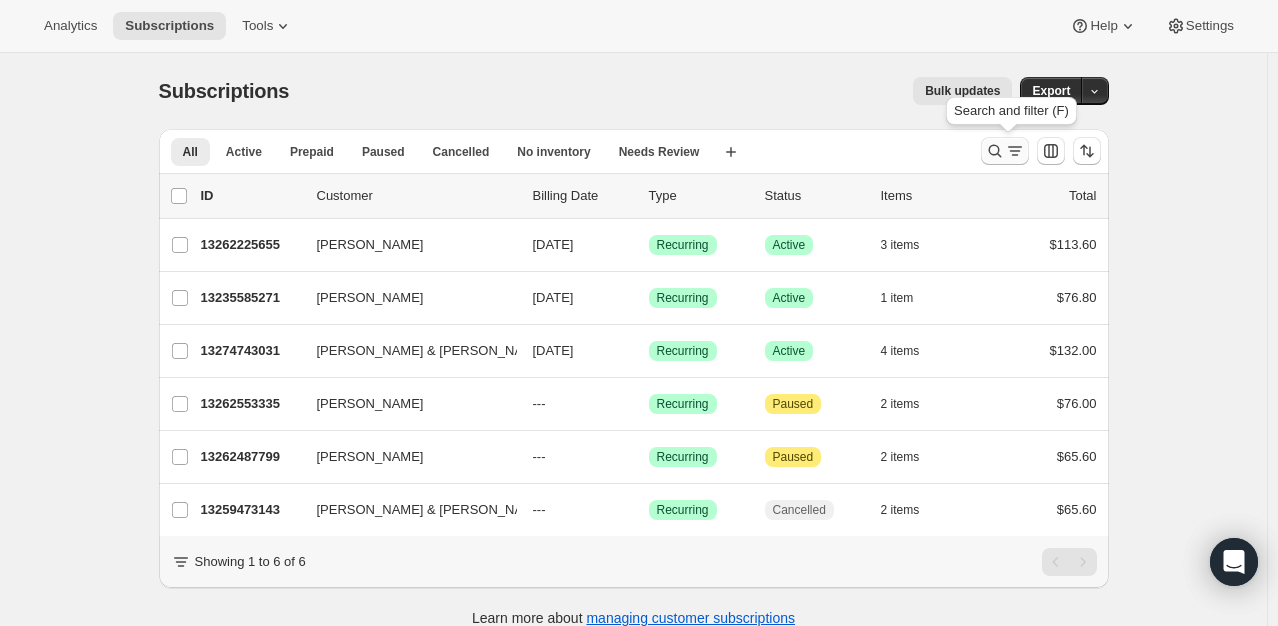 click 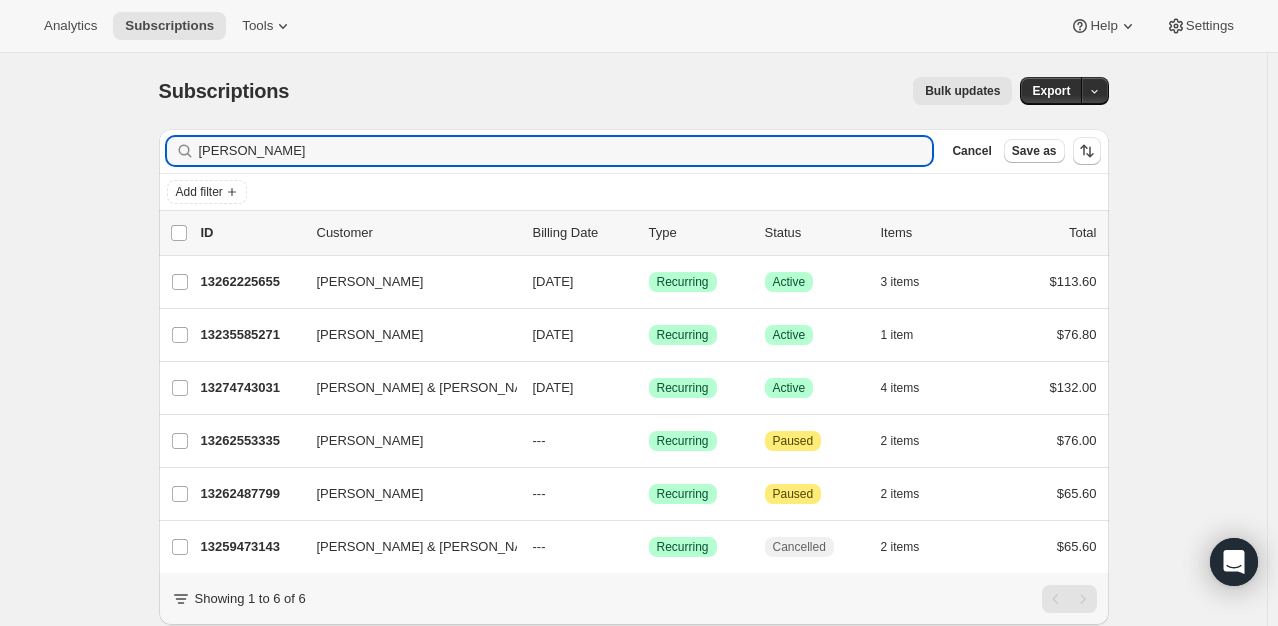 drag, startPoint x: 292, startPoint y: 143, endPoint x: -26, endPoint y: 113, distance: 319.41196 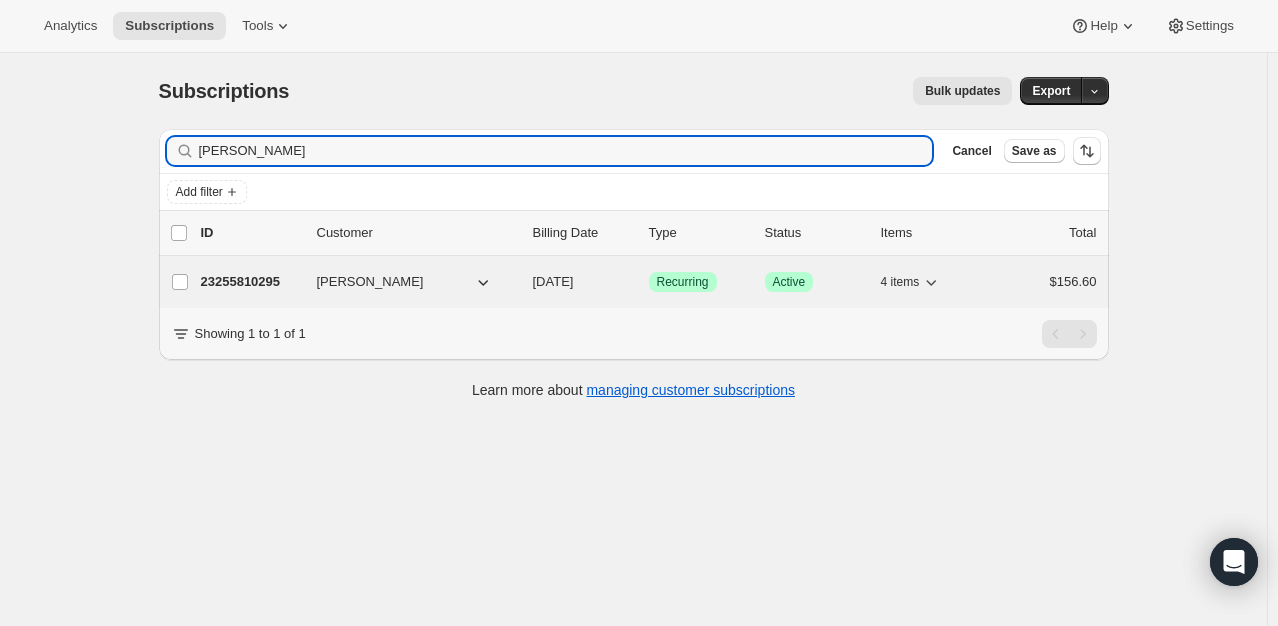 type on "marybeth" 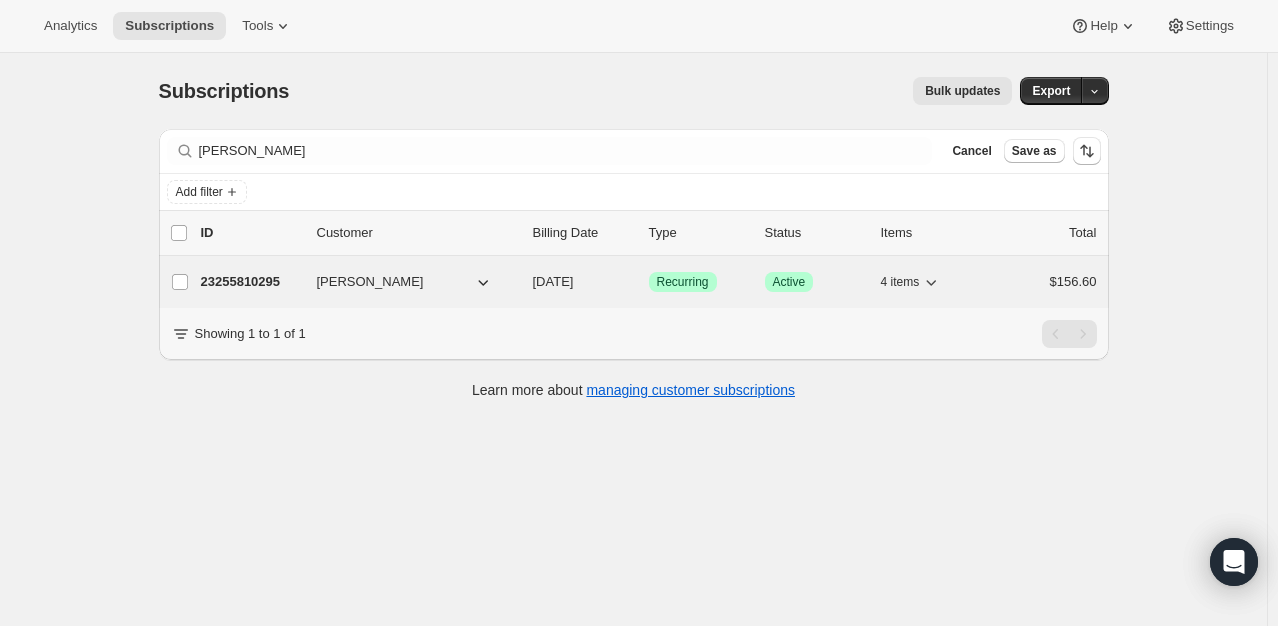 click on "23255810295" at bounding box center (251, 282) 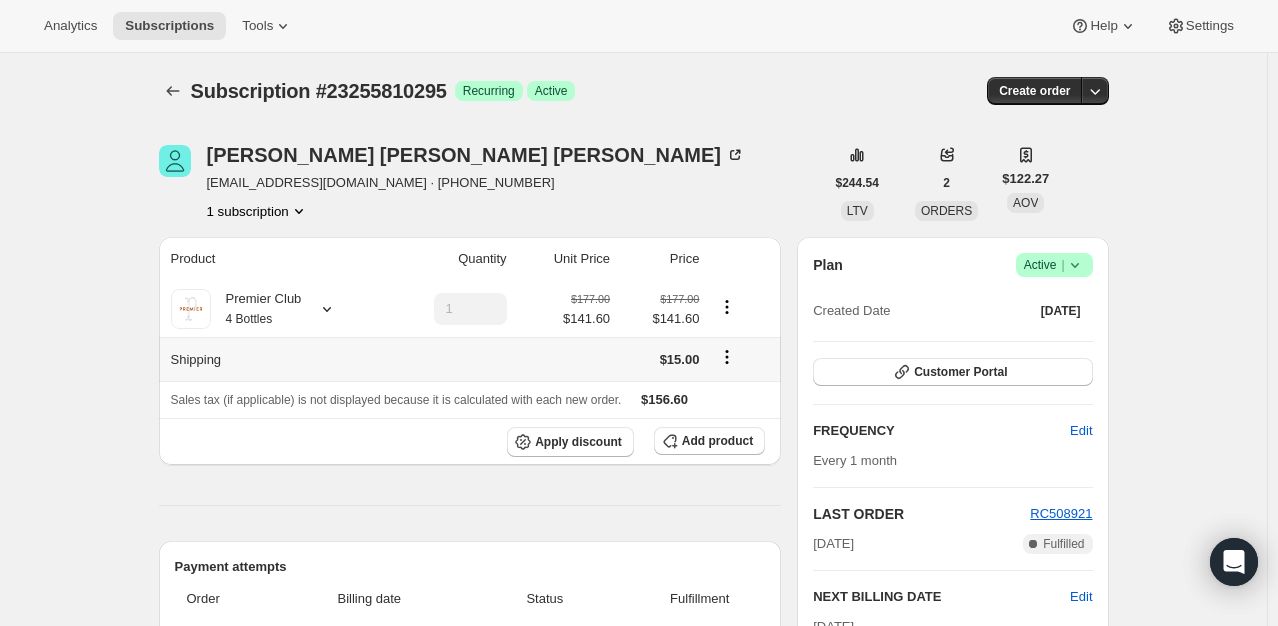 click 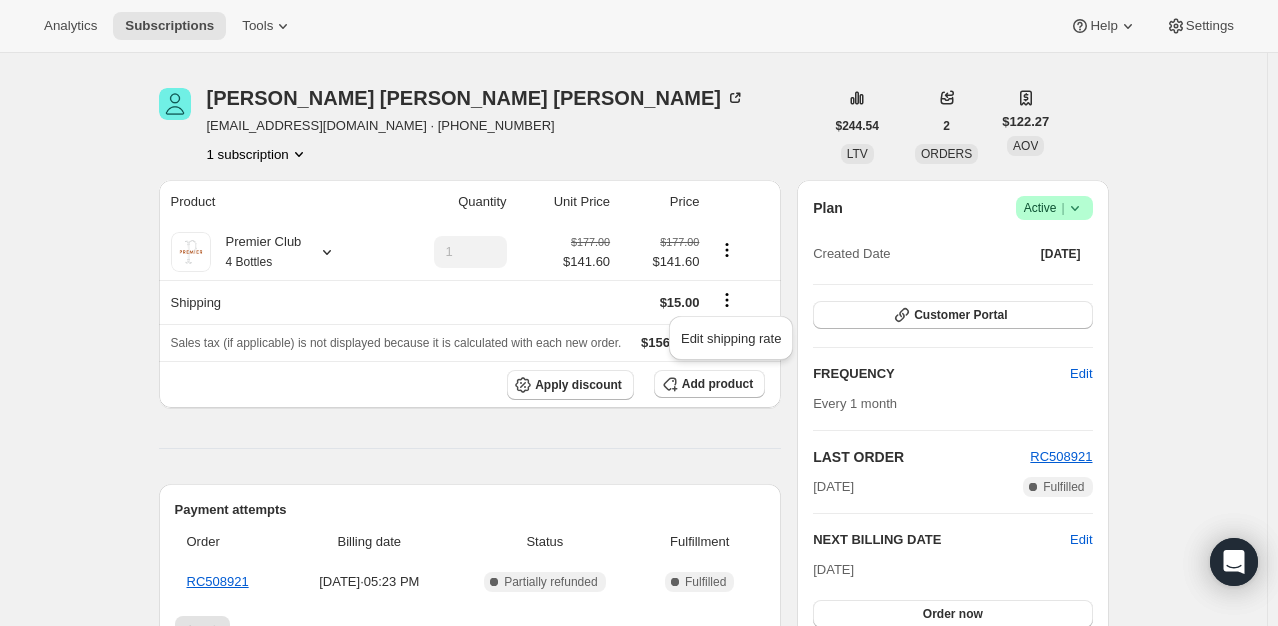 scroll, scrollTop: 59, scrollLeft: 0, axis: vertical 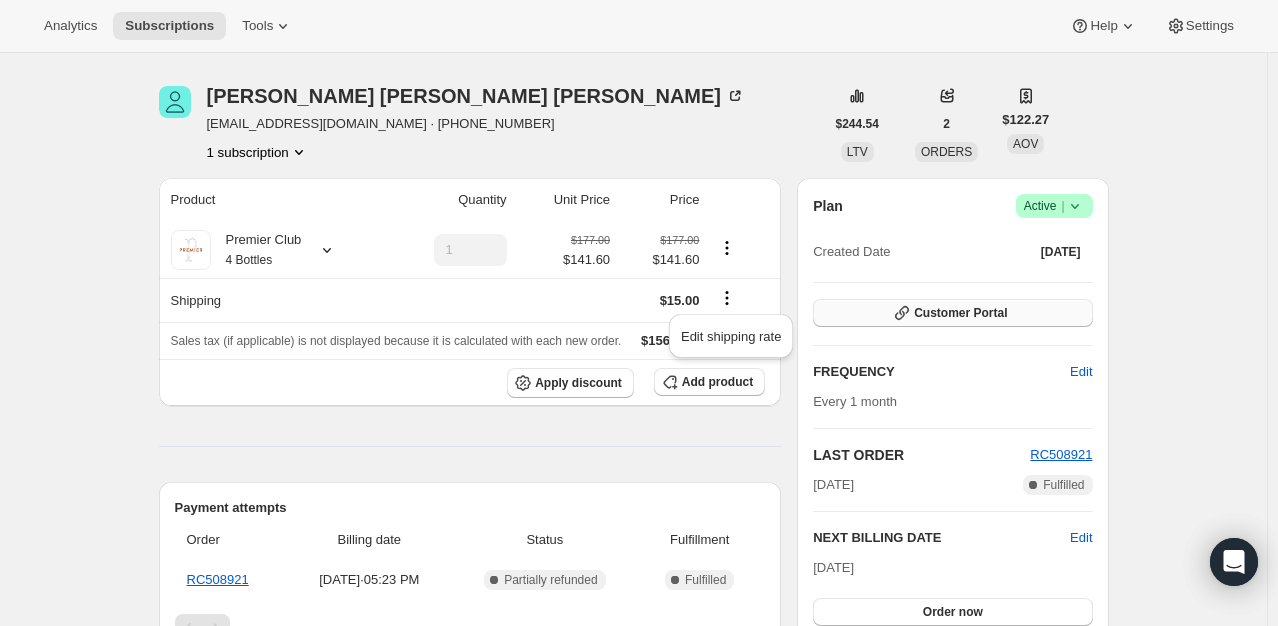 click on "Customer Portal" at bounding box center (960, 313) 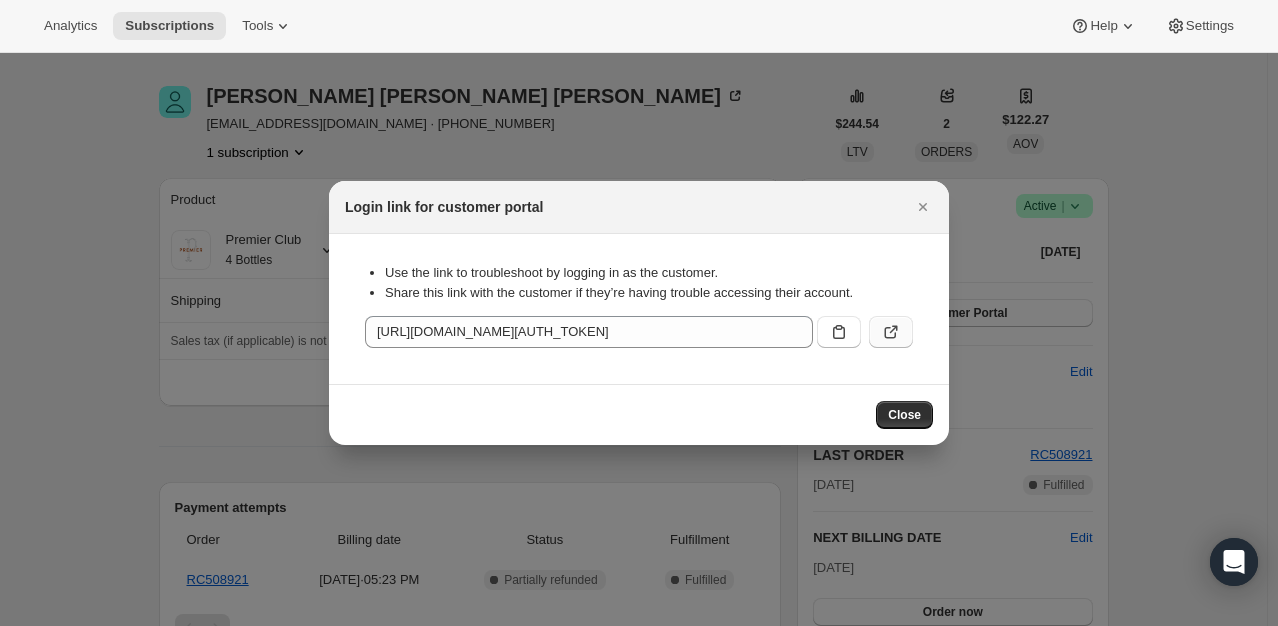click 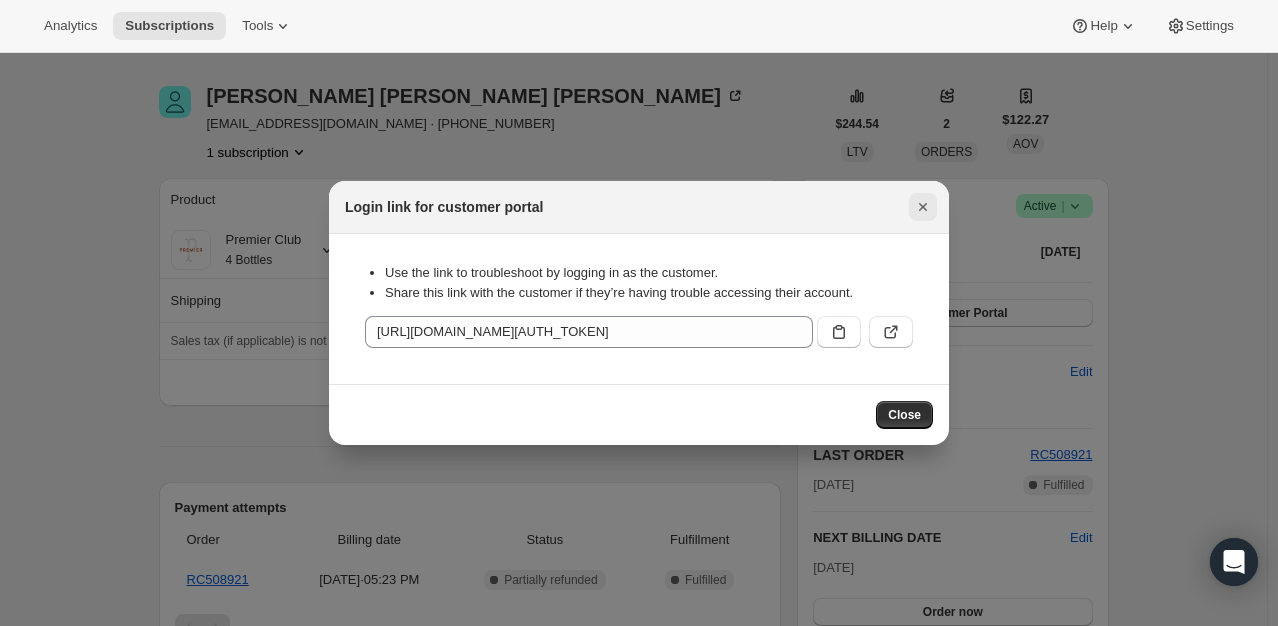 click 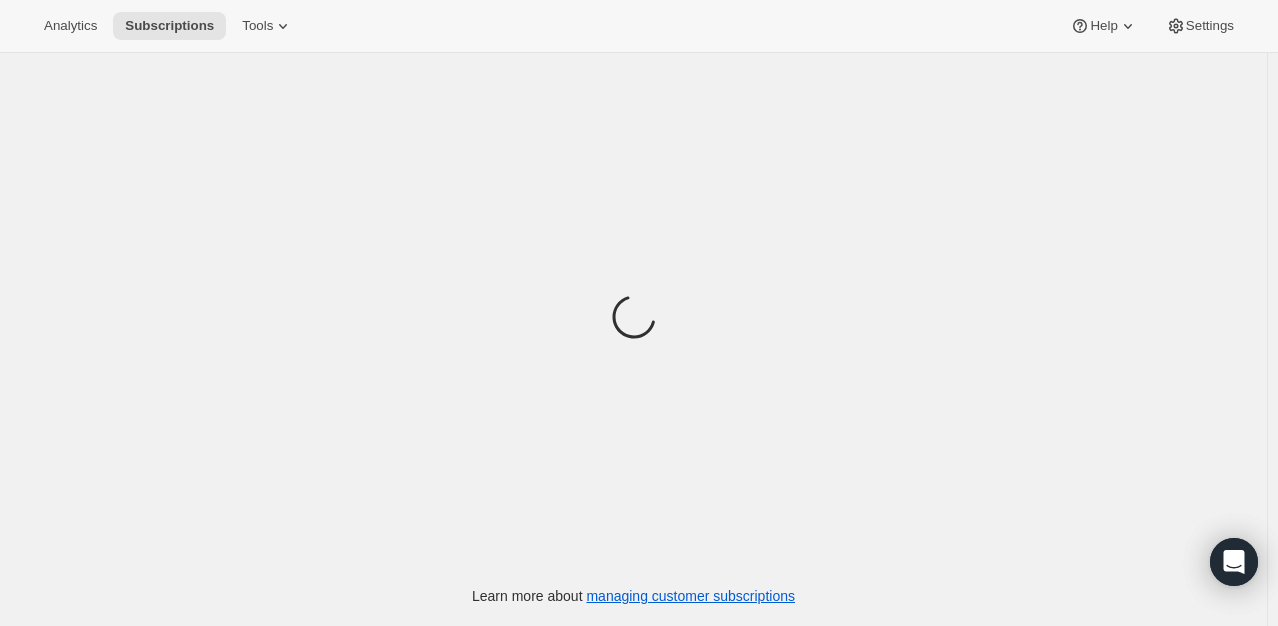 scroll, scrollTop: 0, scrollLeft: 0, axis: both 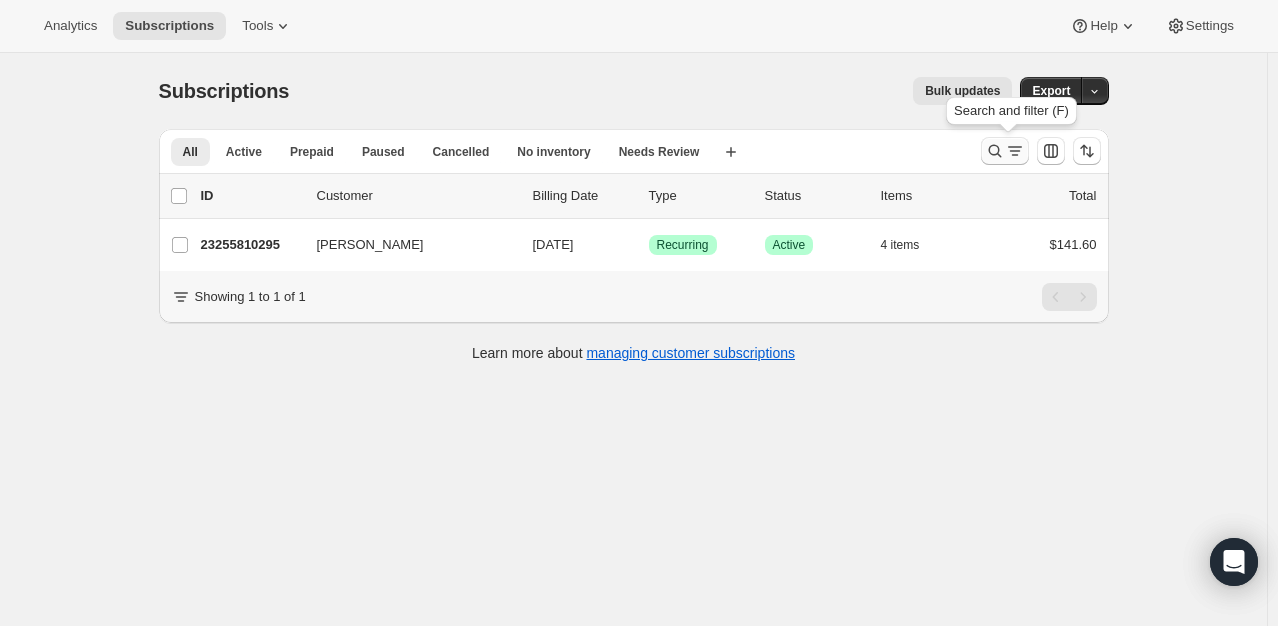 click 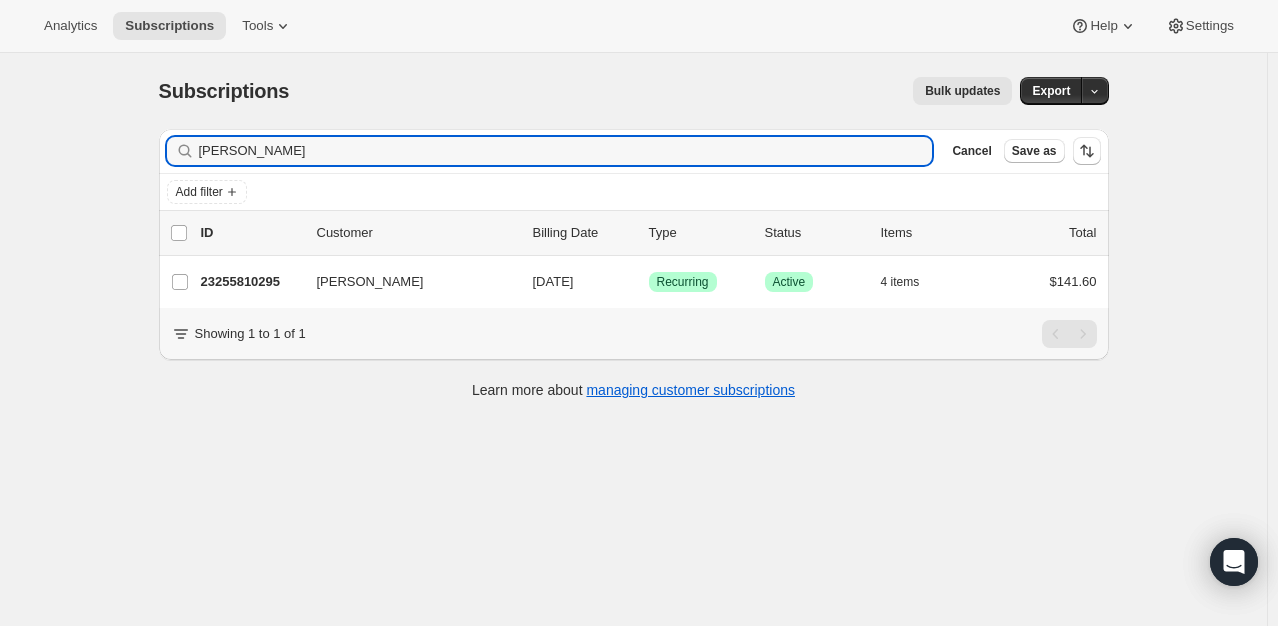drag, startPoint x: 320, startPoint y: 142, endPoint x: 37, endPoint y: 123, distance: 283.6371 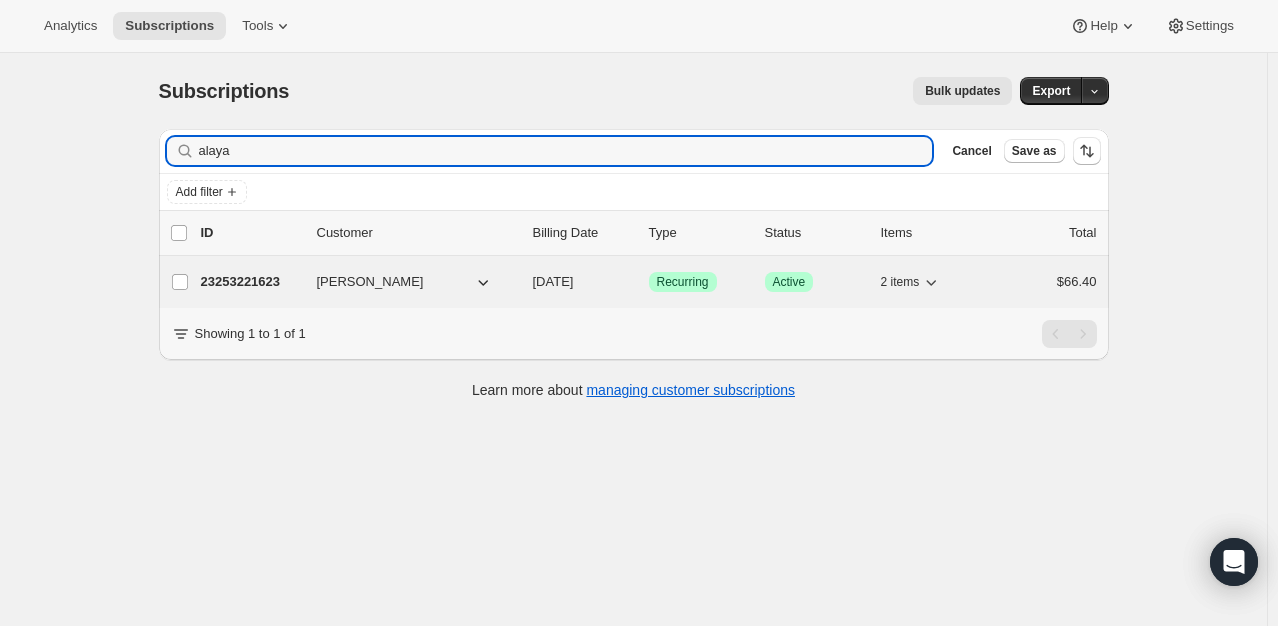 type on "alaya" 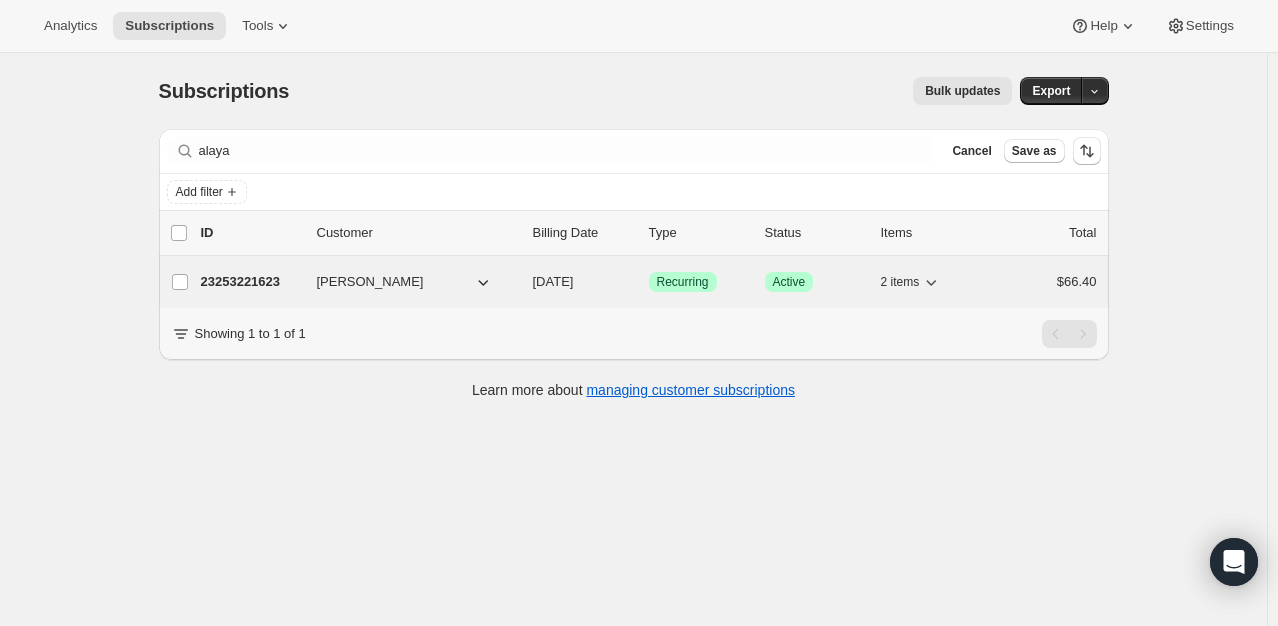 click on "23253221623" at bounding box center [251, 282] 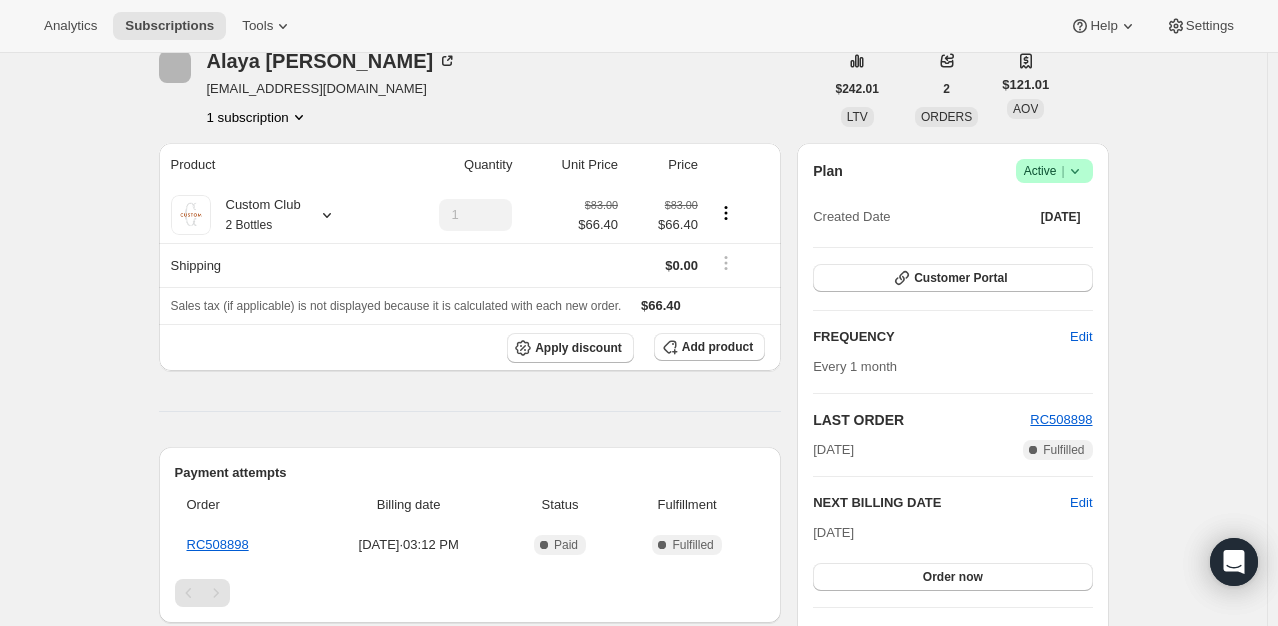 scroll, scrollTop: 95, scrollLeft: 0, axis: vertical 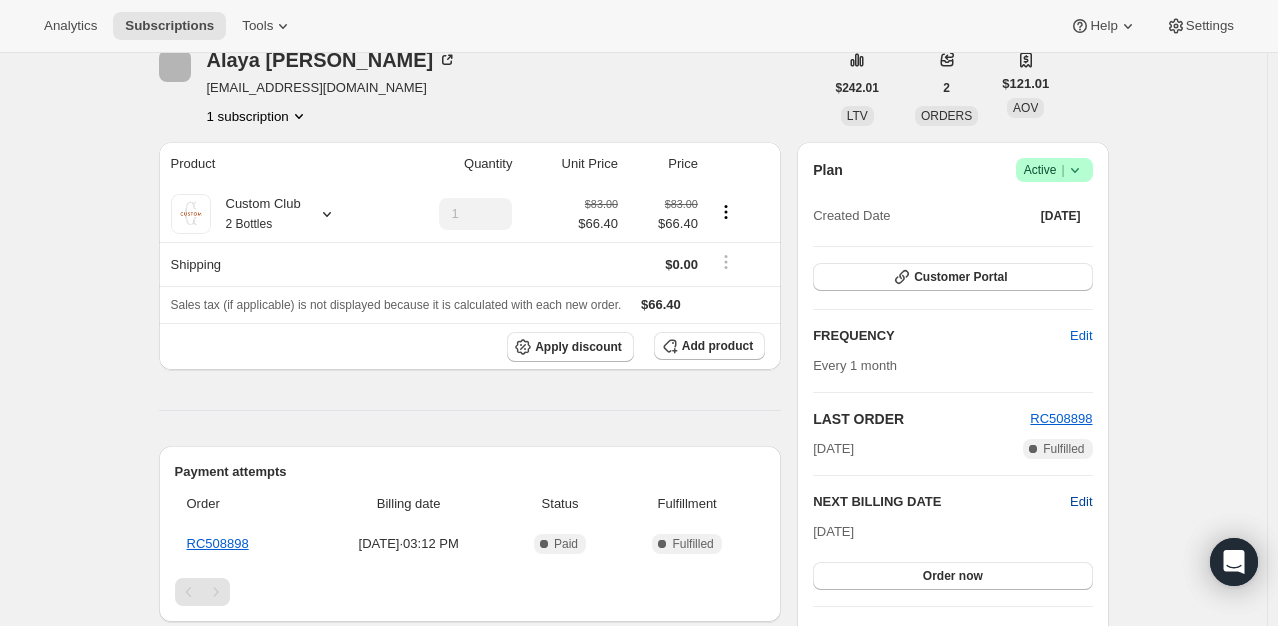 click on "Edit" at bounding box center [1081, 502] 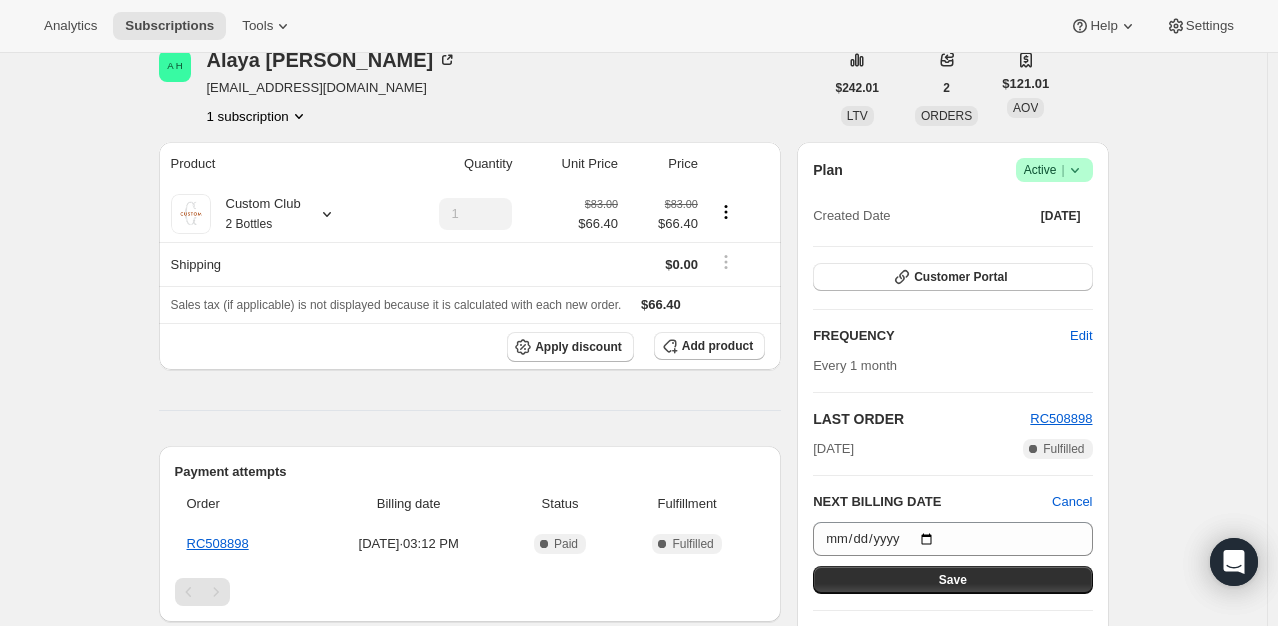 click on "Subscription #23253221623. This page is ready Subscription #23253221623 Success Recurring Success Active Create order A H Alaya   Hardy alayahardy@gmail.com 1 subscription $242.01 LTV 2 ORDERS $121.01 AOV Product Quantity Unit Price Price Custom Club 2 Bottles 1 $83.00 $66.40 $83.00 $66.40 Shipping $0.00 Sales tax (if applicable) is not displayed because it is calculated with each new order.   $66.40 Apply discount Add product Payment attempts Order Billing date Status Fulfillment RC508898 Jul 27, 2025  ·  03:12 PM  Complete Paid  Complete Fulfilled Timeline Jul 27, 2025 Alaya Hardy  created the subscription order.  View order 03:12 PM Plan Success Active | Created Date Jul 27, 2025 Customer Portal FREQUENCY Edit Every 1 month LAST ORDER RC508898 Jul 27, 2025  Complete Fulfilled NEXT BILLING DATE Cancel 2025-09-01 Save Batching Settings Edit Monthly on 1 Minimum days between orders 1   days Notes Edit No notes from customer PICKUP ADDRESS BILLING ADDRESS Same as shipping address PAYMENT METHOD Edit CA" at bounding box center (633, 811) 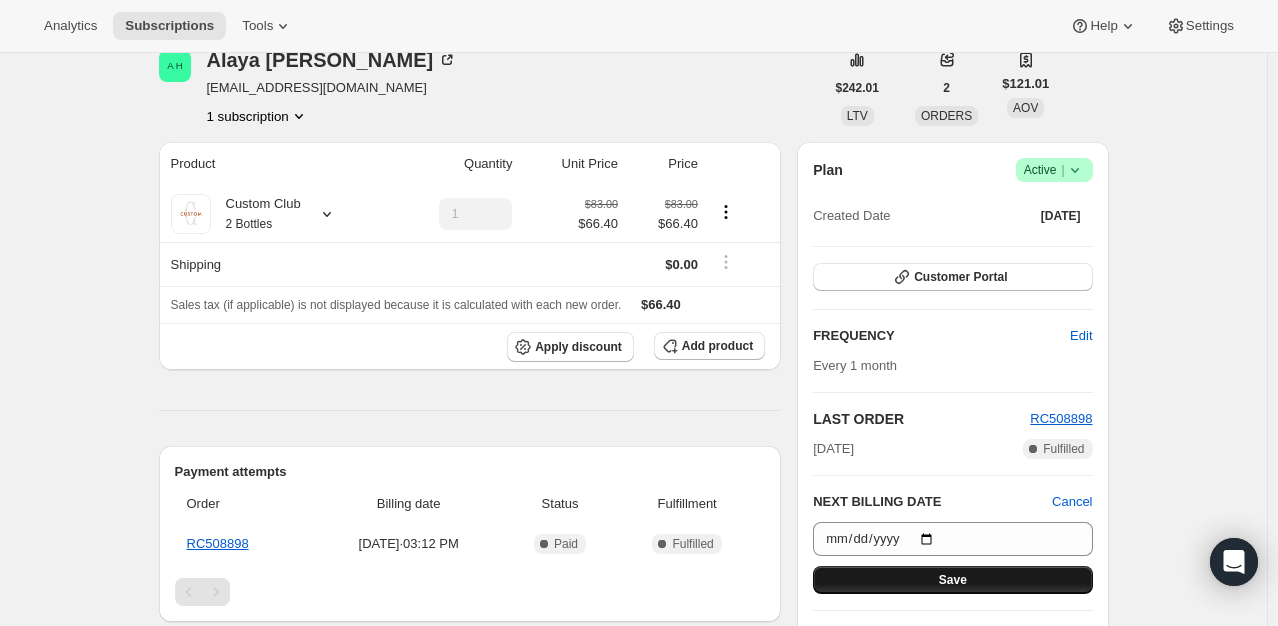 click on "Save" at bounding box center (953, 580) 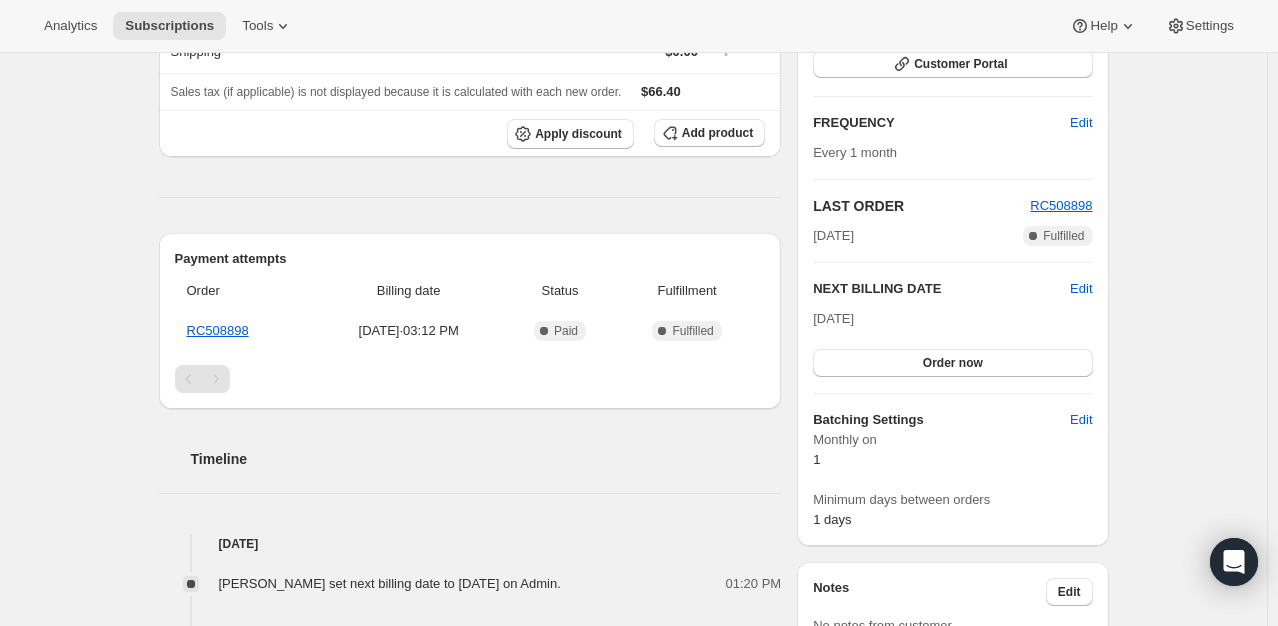 scroll, scrollTop: 402, scrollLeft: 0, axis: vertical 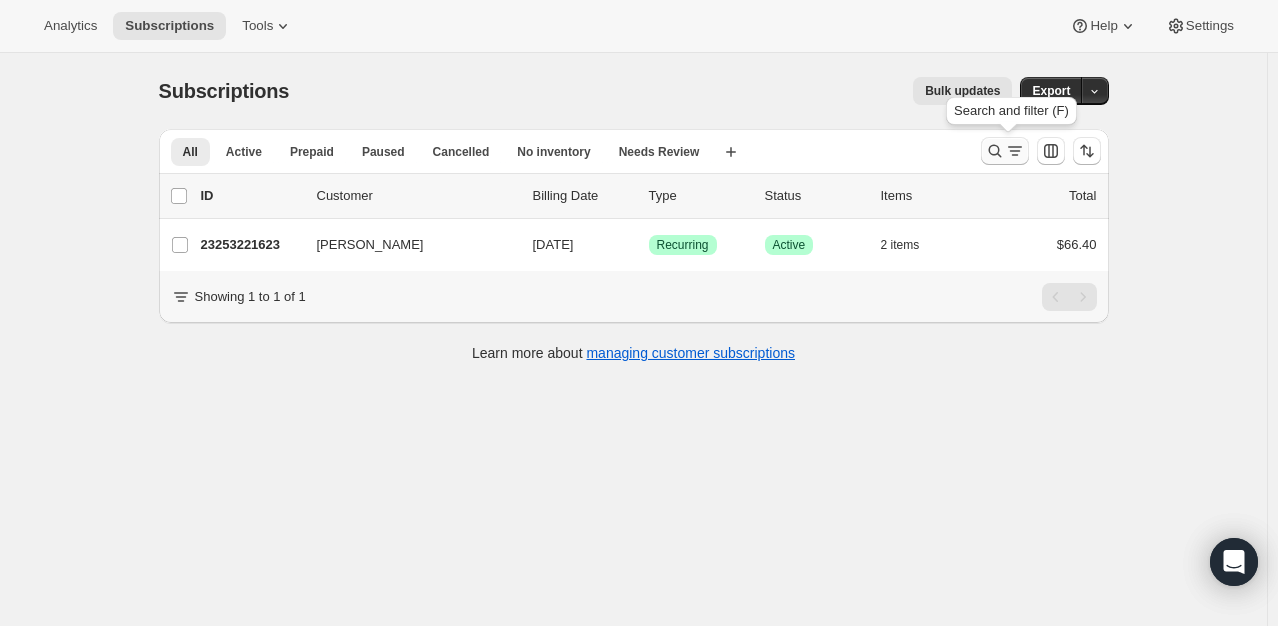 click 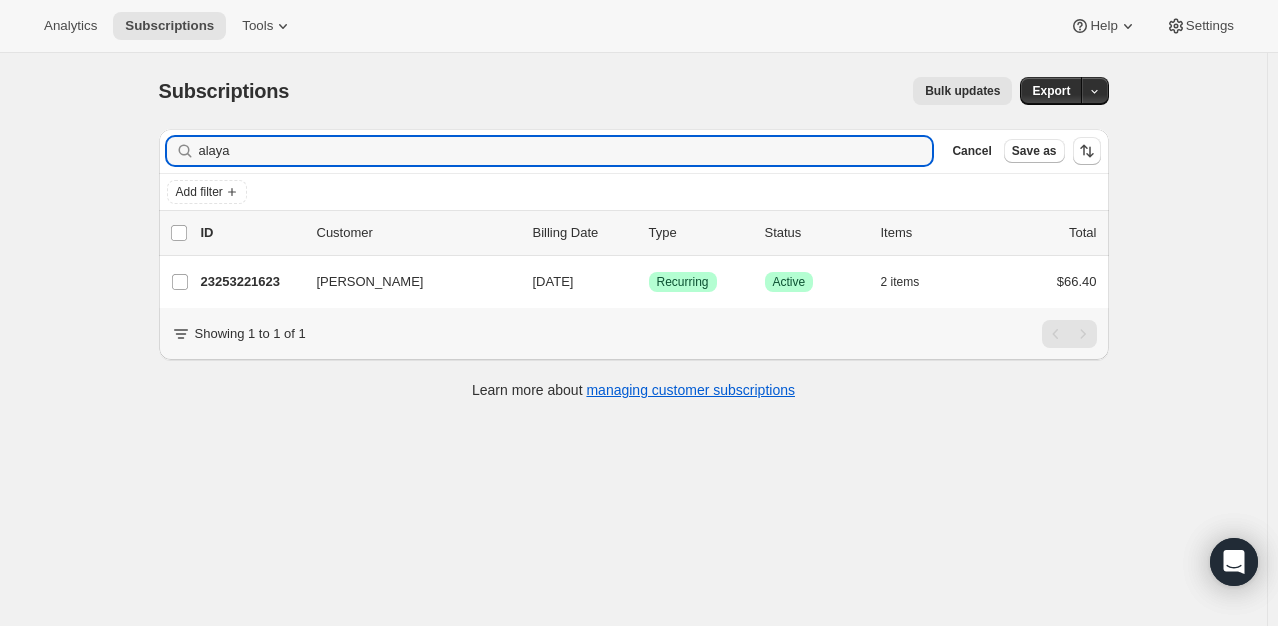 drag, startPoint x: 261, startPoint y: 158, endPoint x: 69, endPoint y: 158, distance: 192 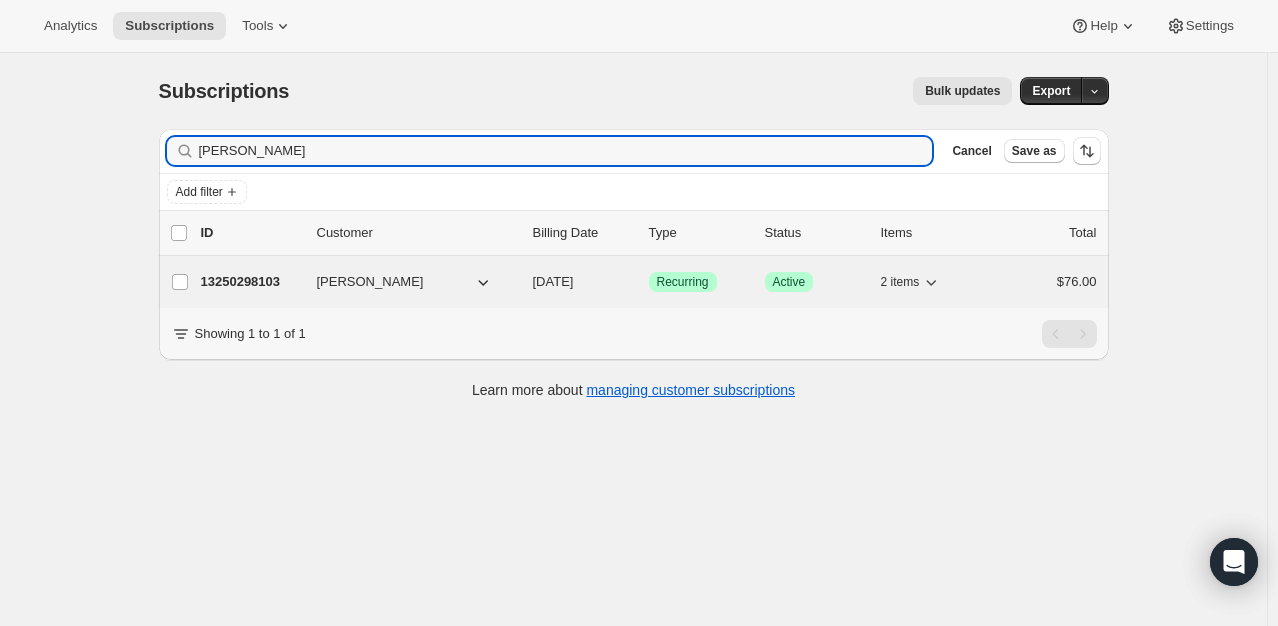type on "[PERSON_NAME]" 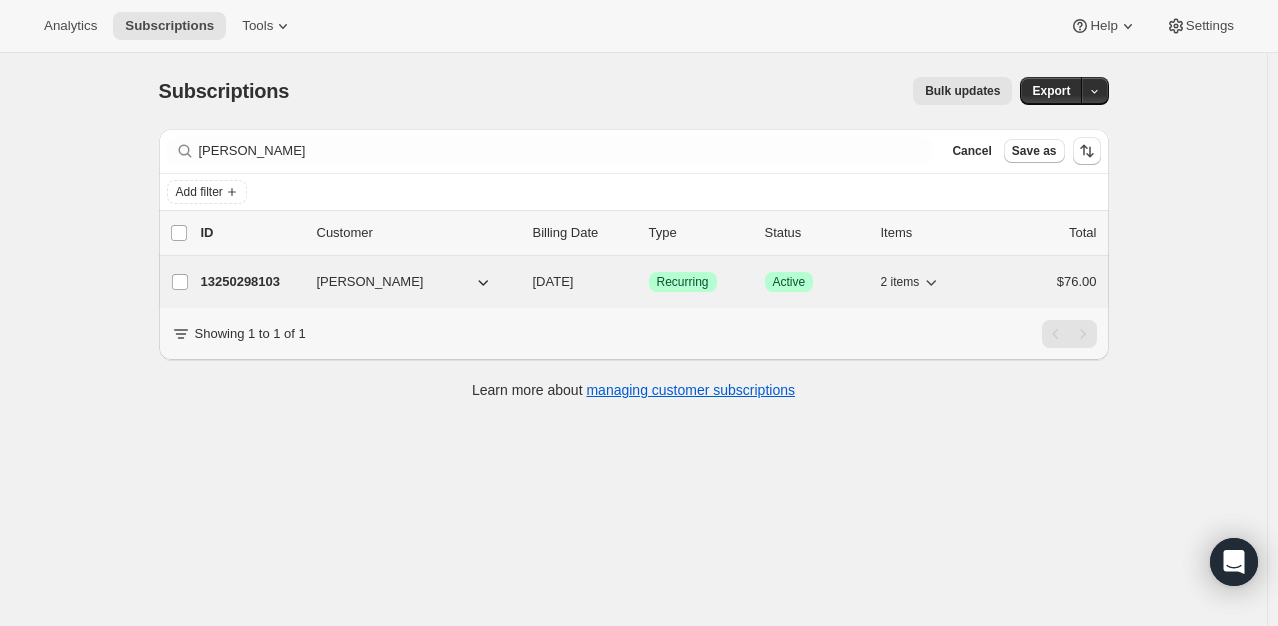 click on "13250298103" at bounding box center [251, 282] 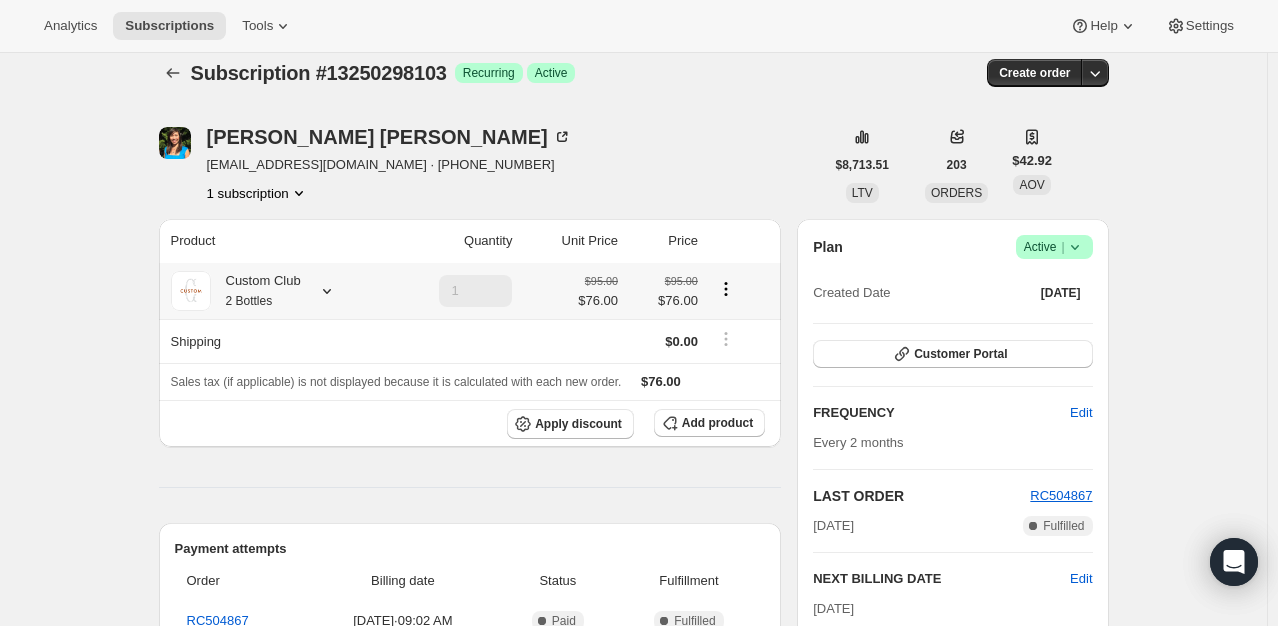 scroll, scrollTop: 16, scrollLeft: 0, axis: vertical 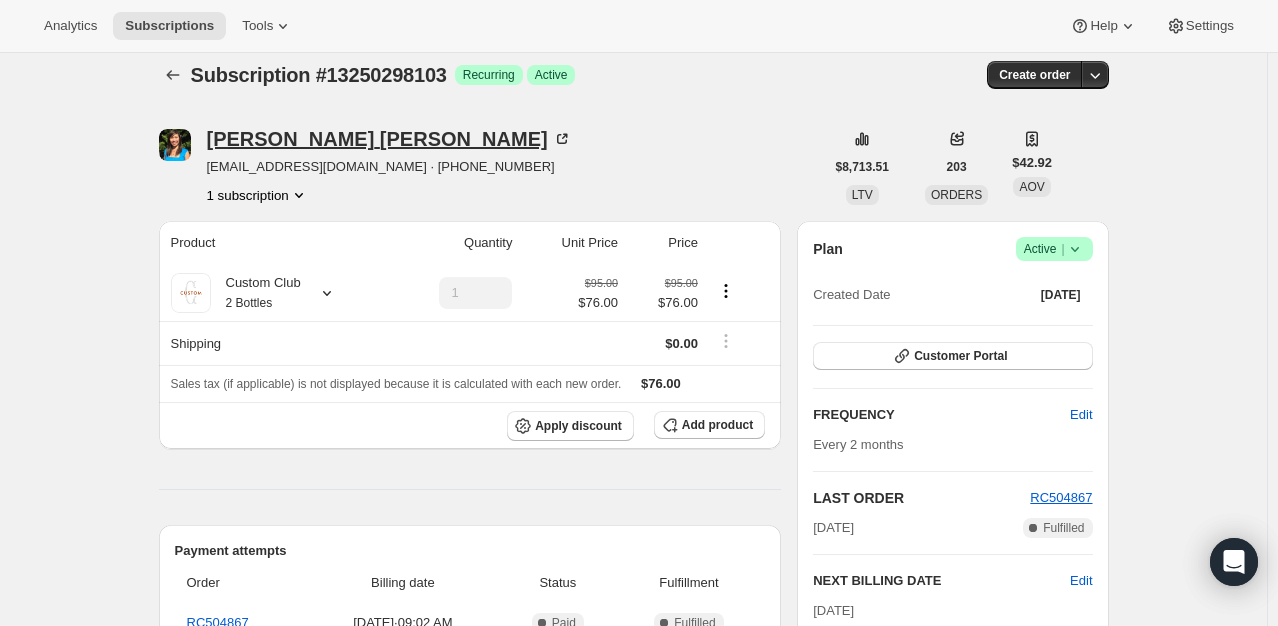 click 